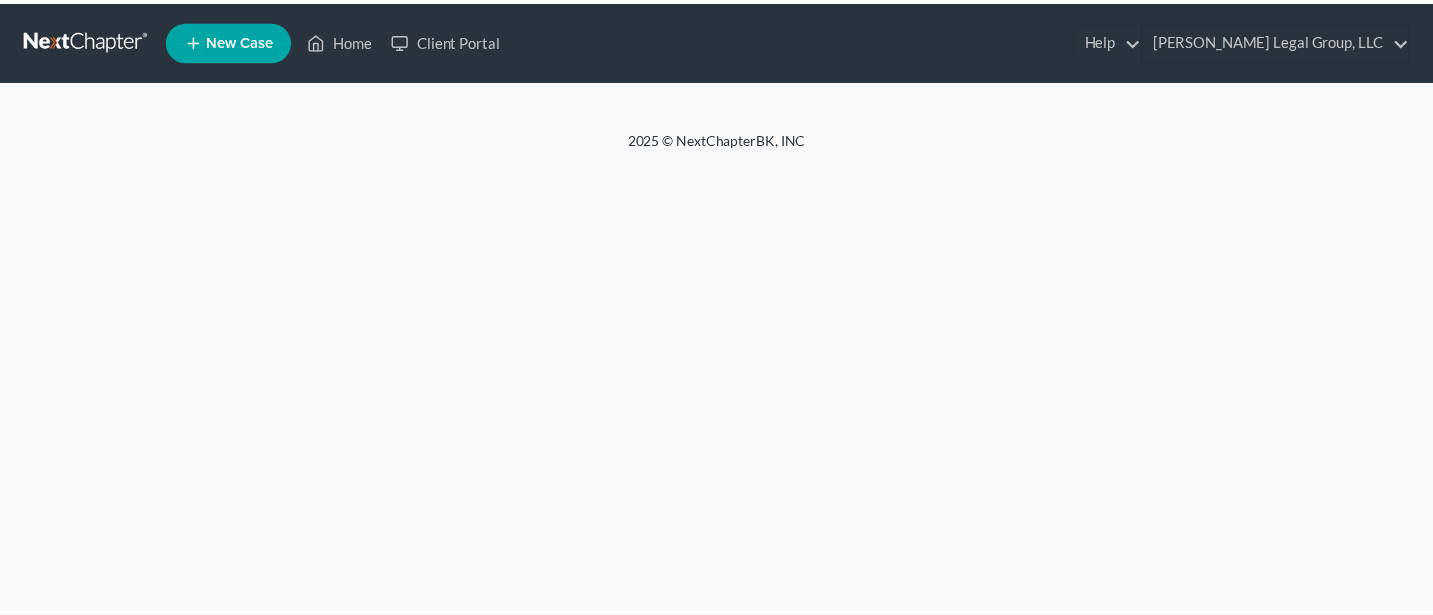 scroll, scrollTop: 0, scrollLeft: 0, axis: both 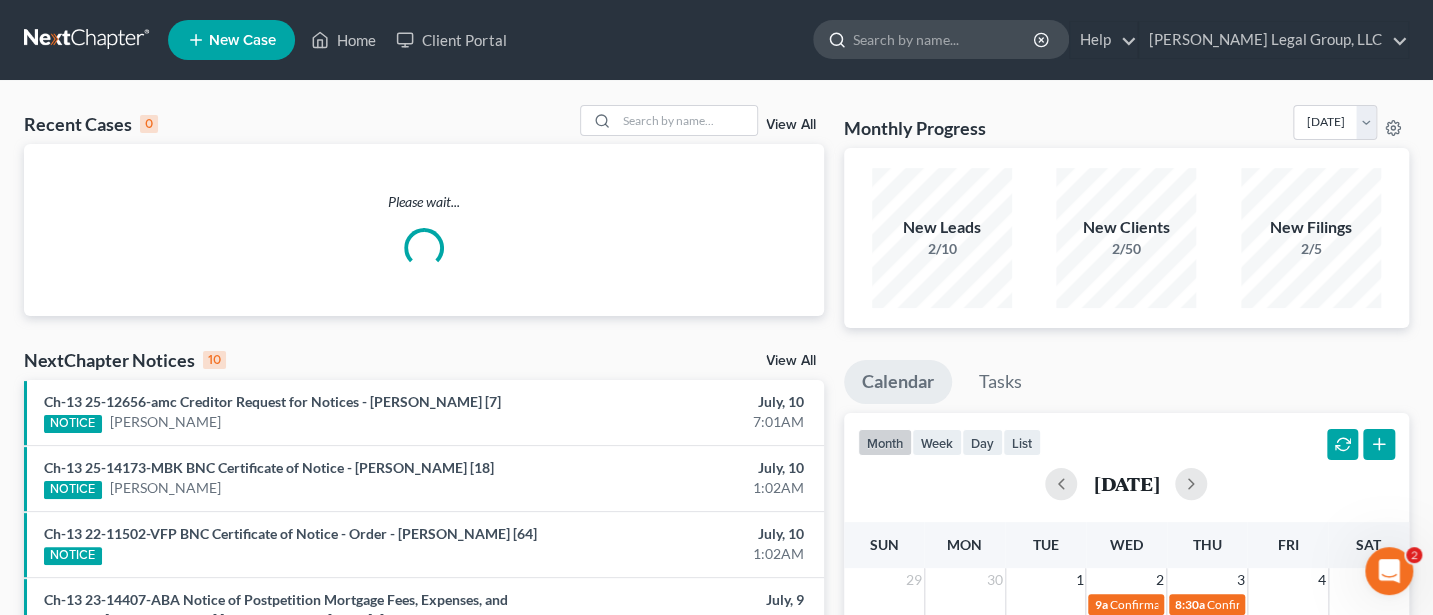 click at bounding box center (944, 39) 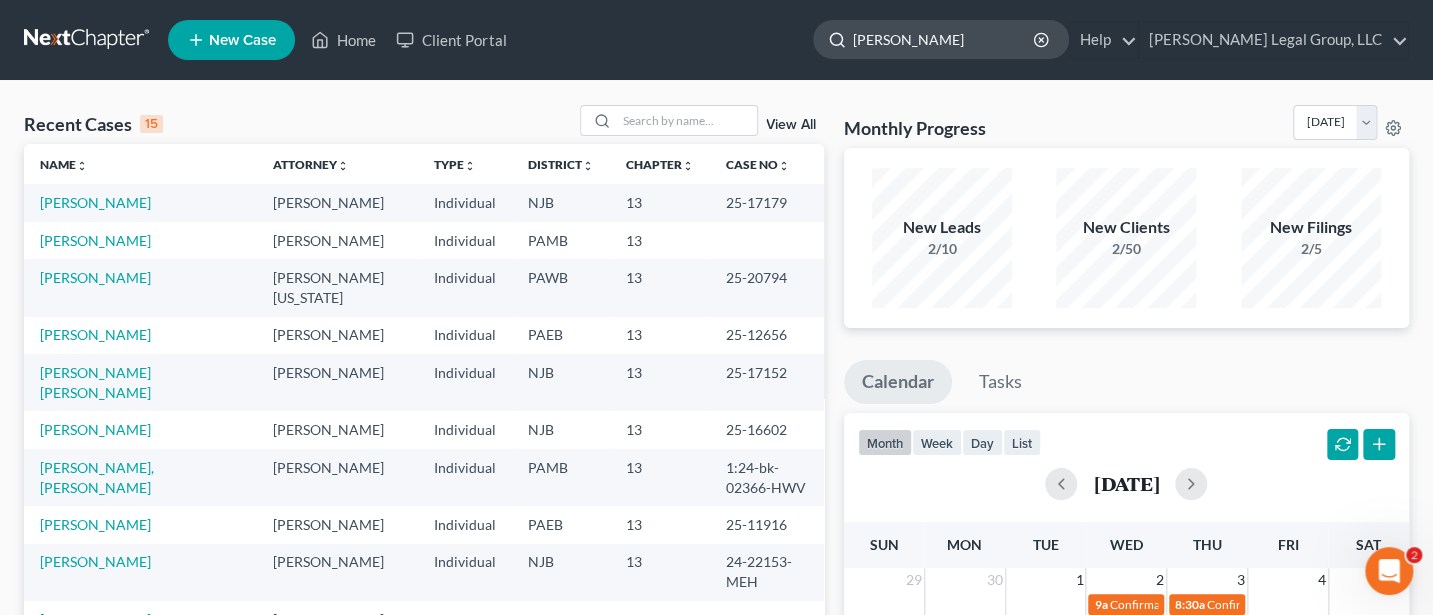 type on "[PERSON_NAME]" 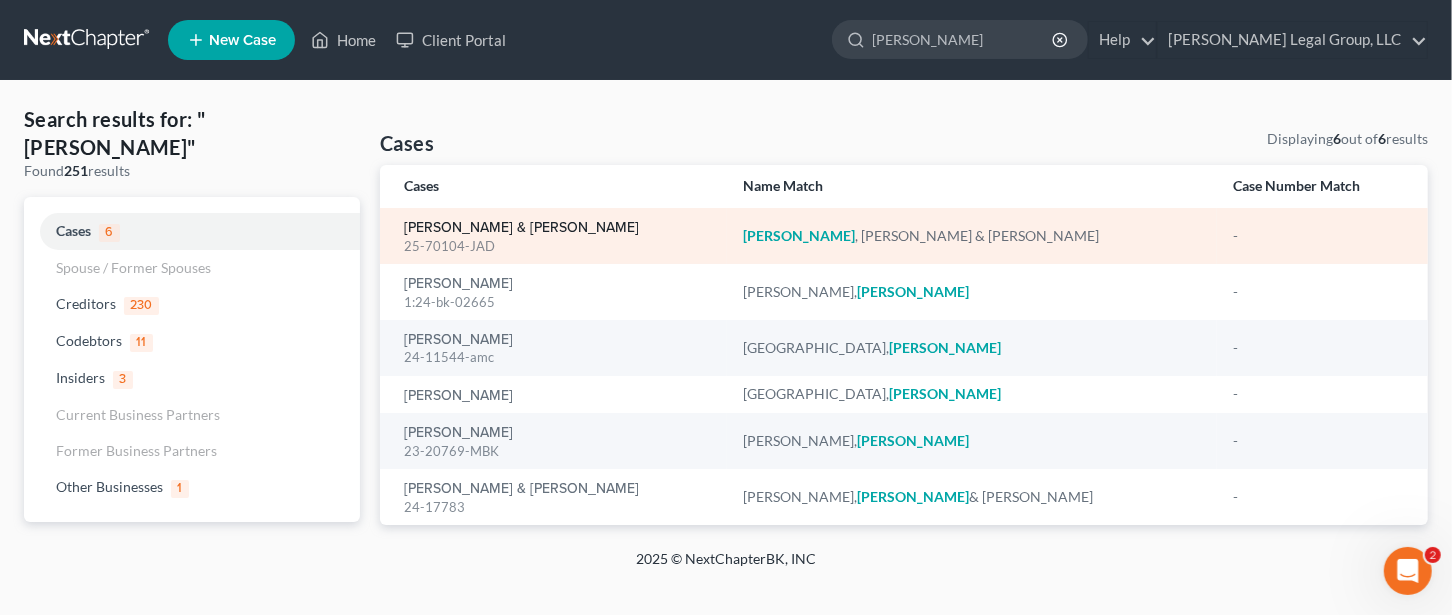 click on "[PERSON_NAME] & [PERSON_NAME]" at bounding box center (521, 228) 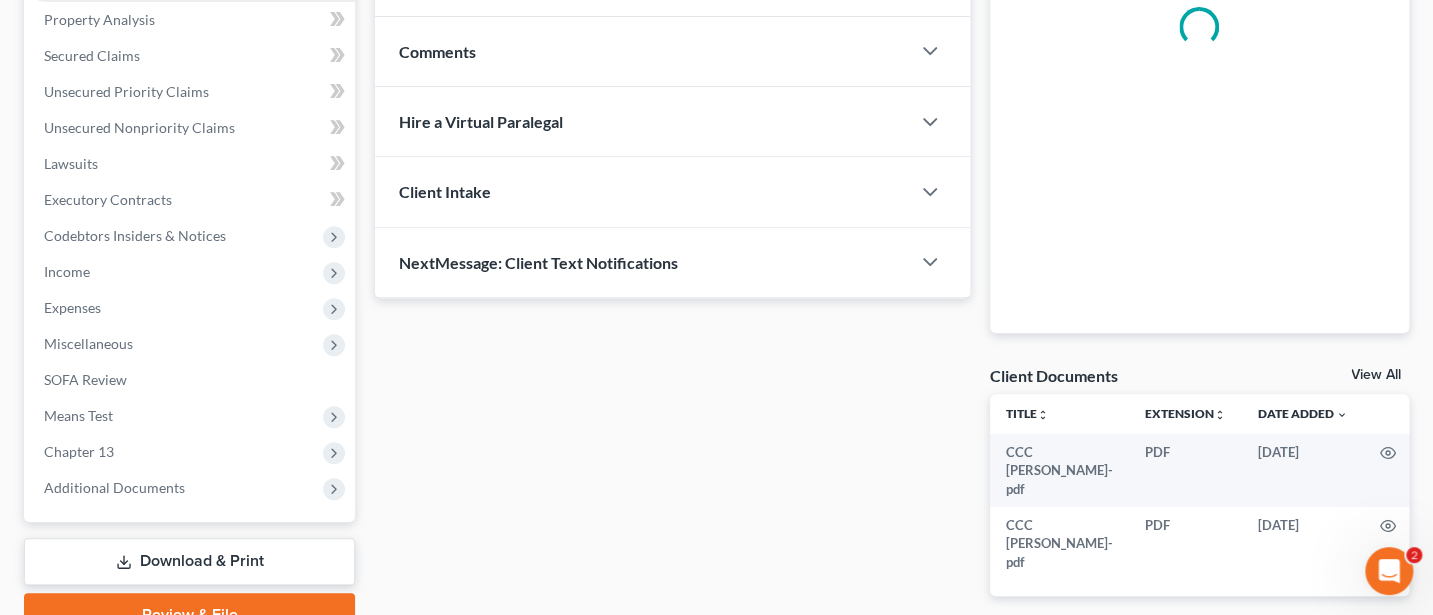 scroll, scrollTop: 482, scrollLeft: 0, axis: vertical 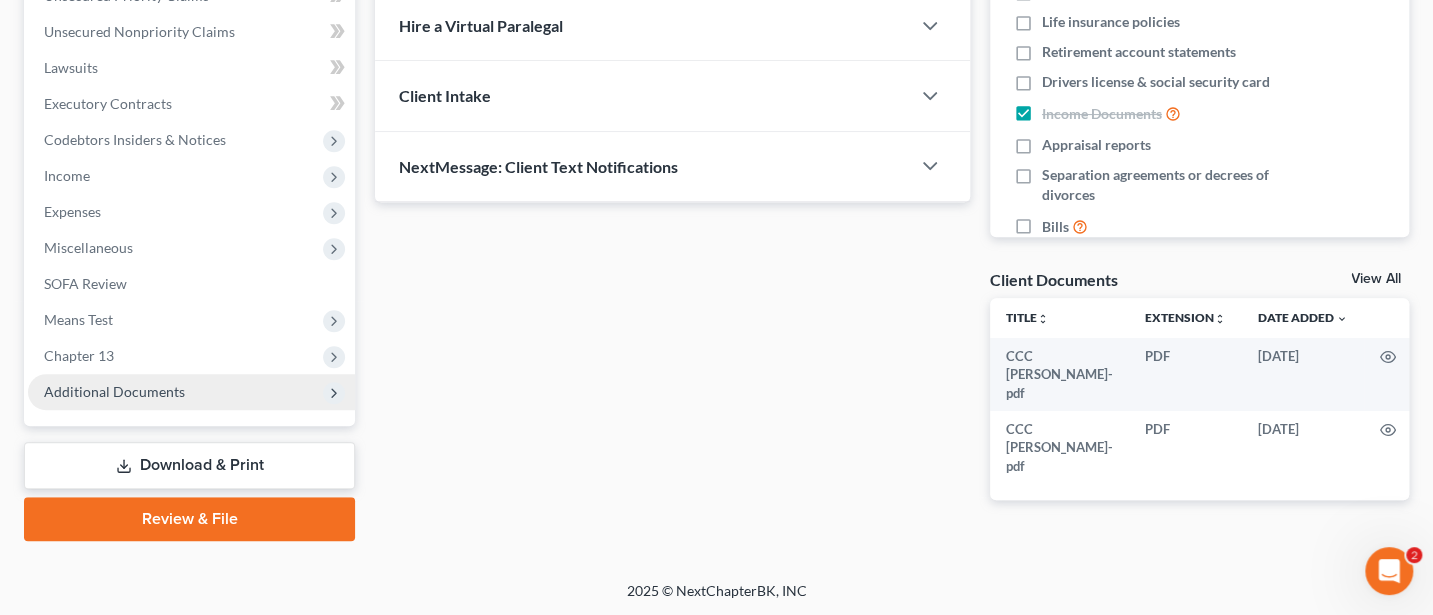 click on "Additional Documents" at bounding box center (114, 391) 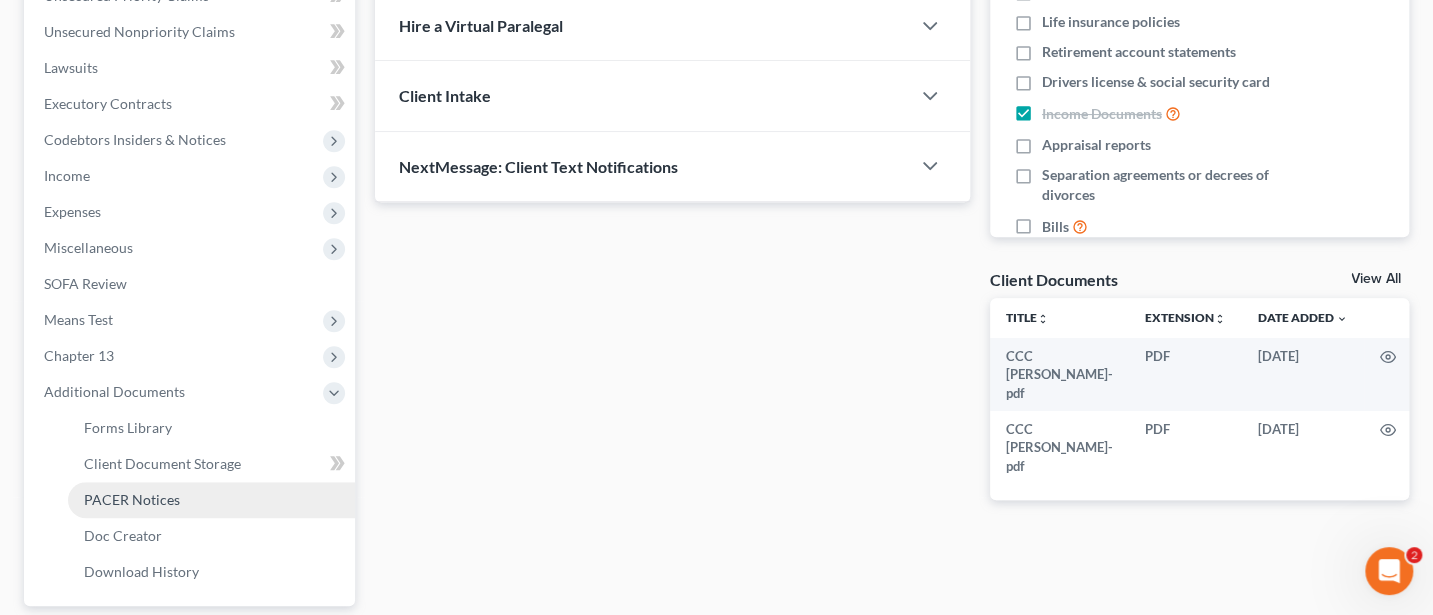 click on "PACER Notices" at bounding box center [132, 499] 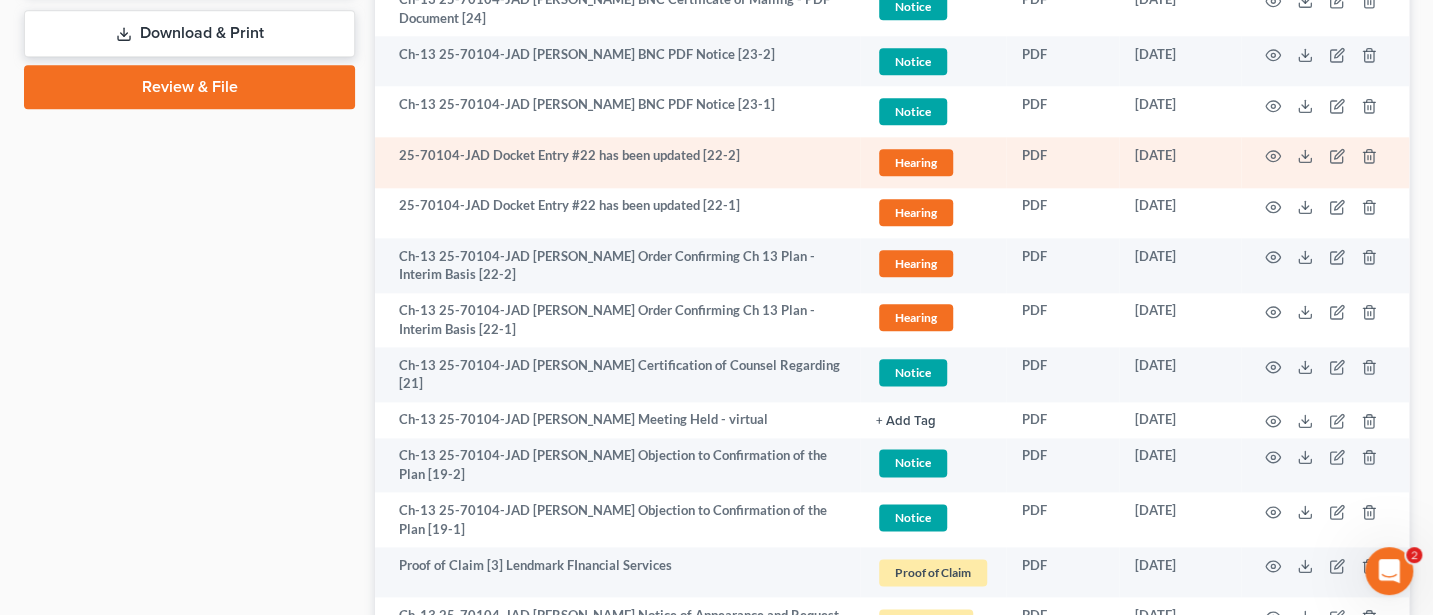 scroll, scrollTop: 1066, scrollLeft: 0, axis: vertical 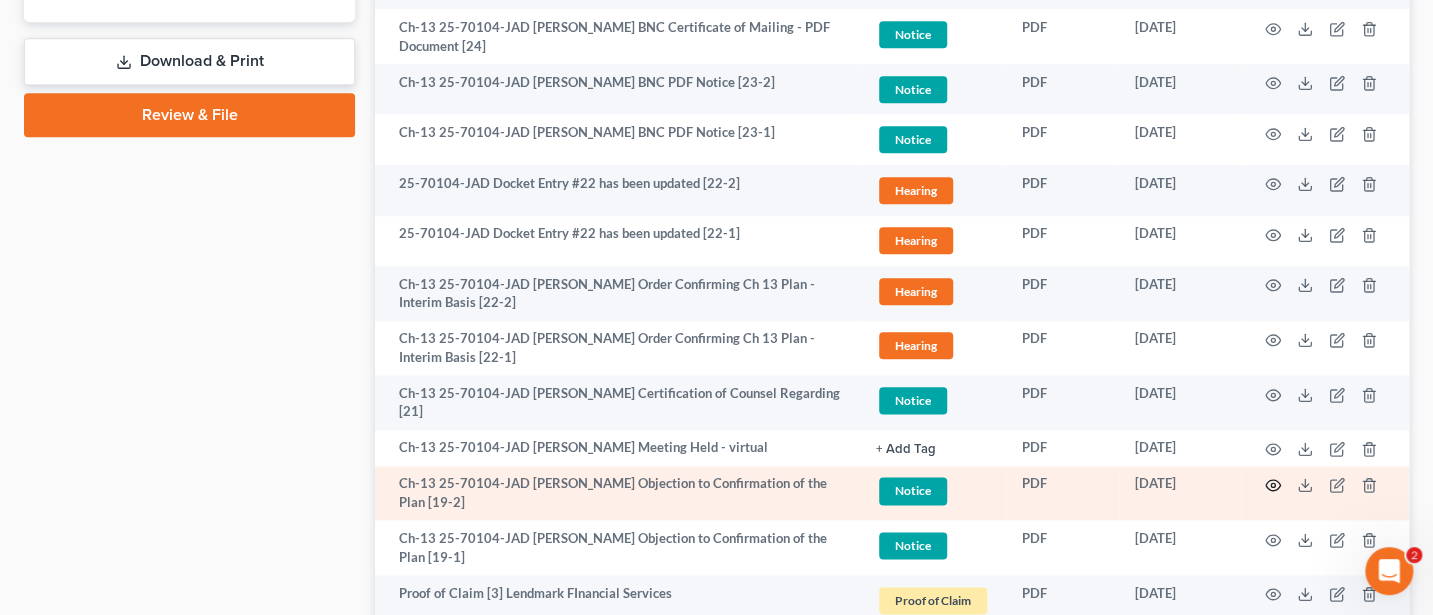 click 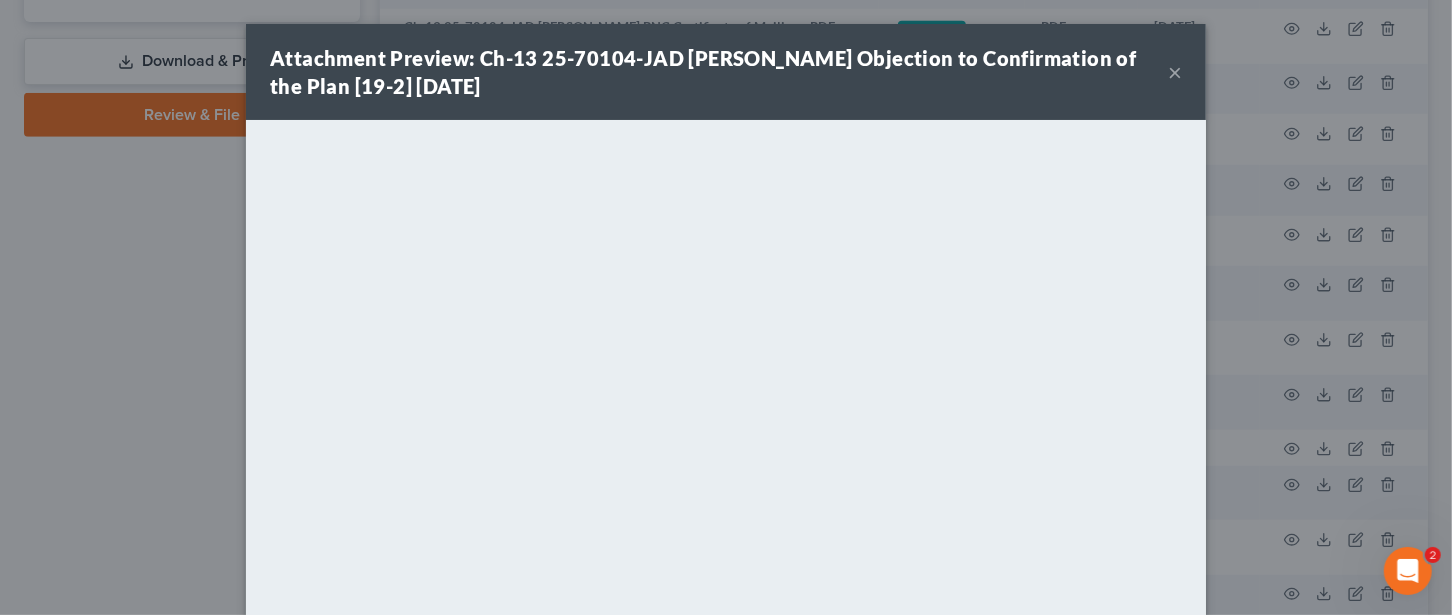 click on "×" at bounding box center (1175, 72) 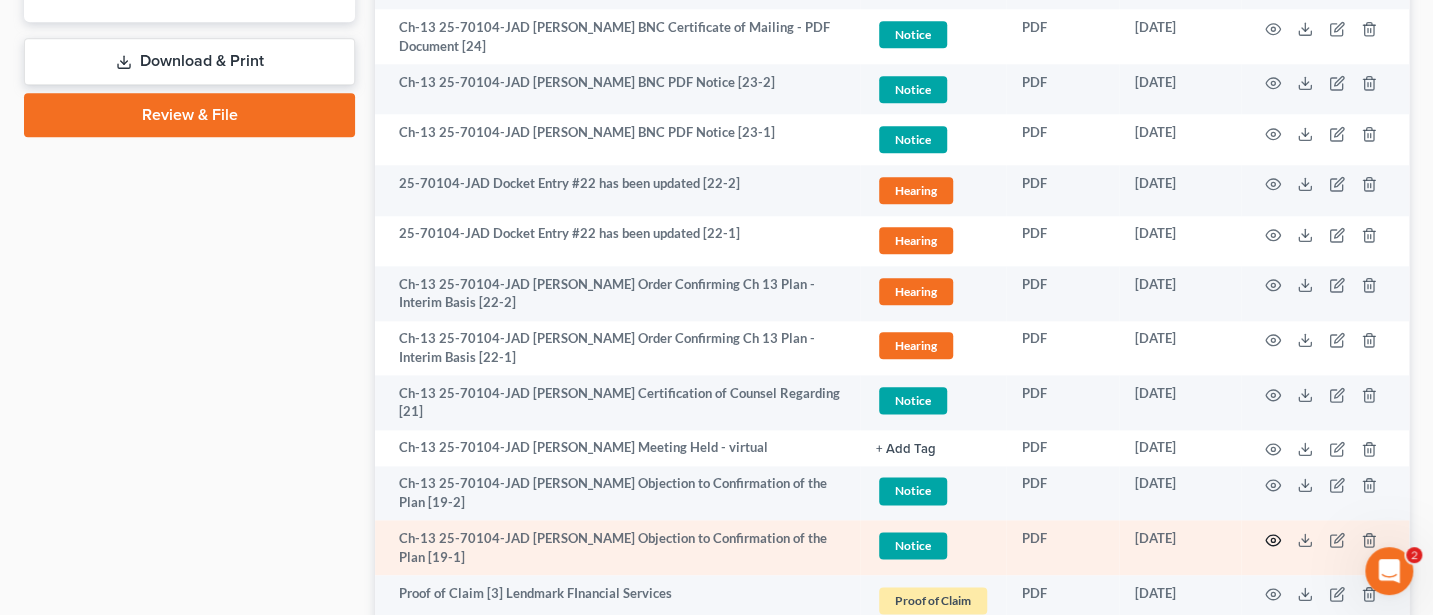 click 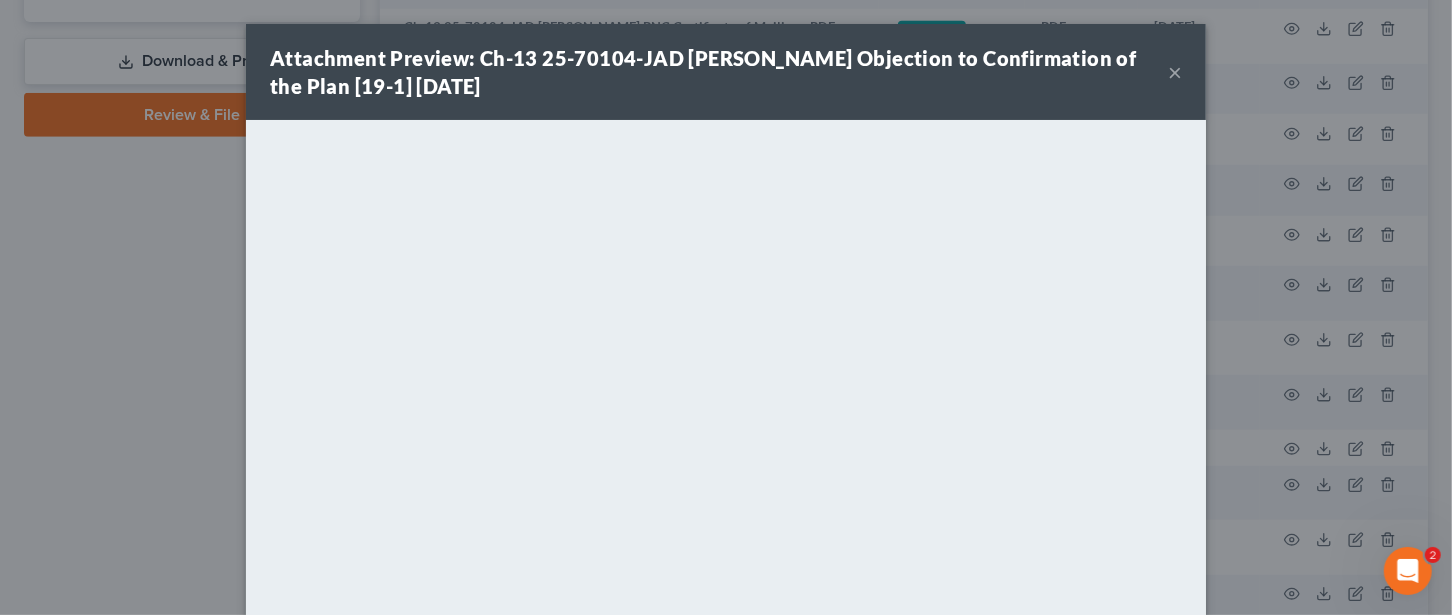 click on "×" at bounding box center [1175, 72] 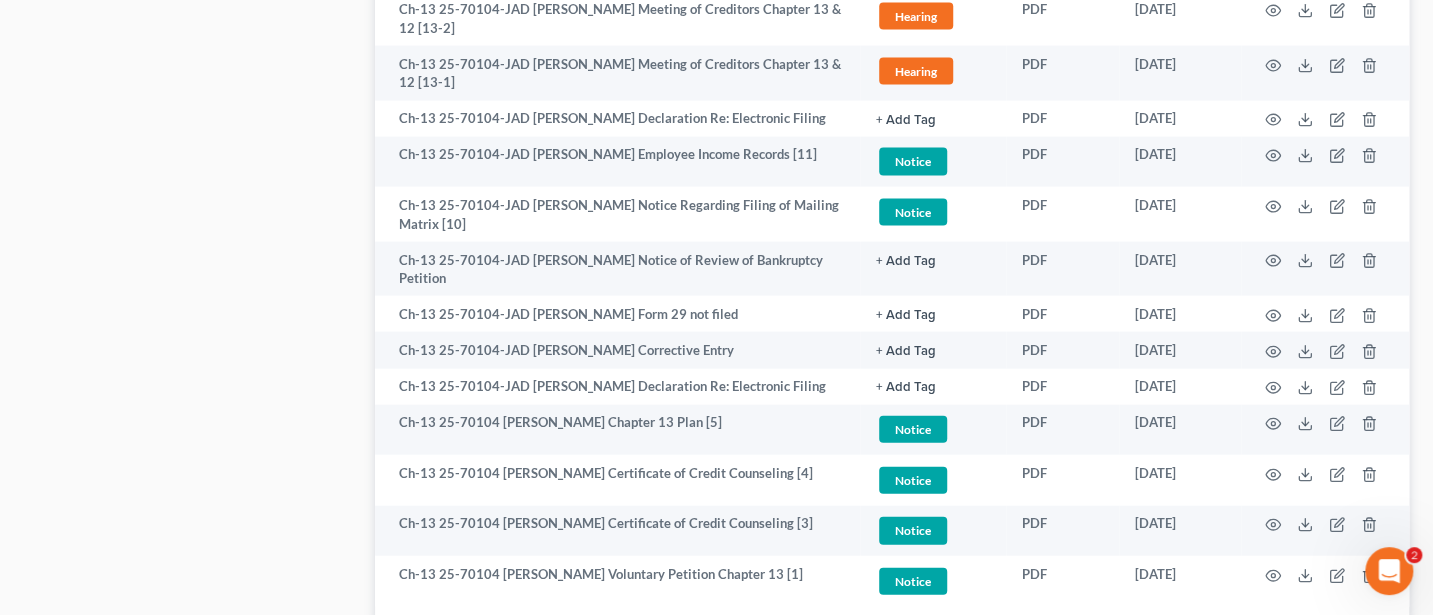 scroll, scrollTop: 2133, scrollLeft: 0, axis: vertical 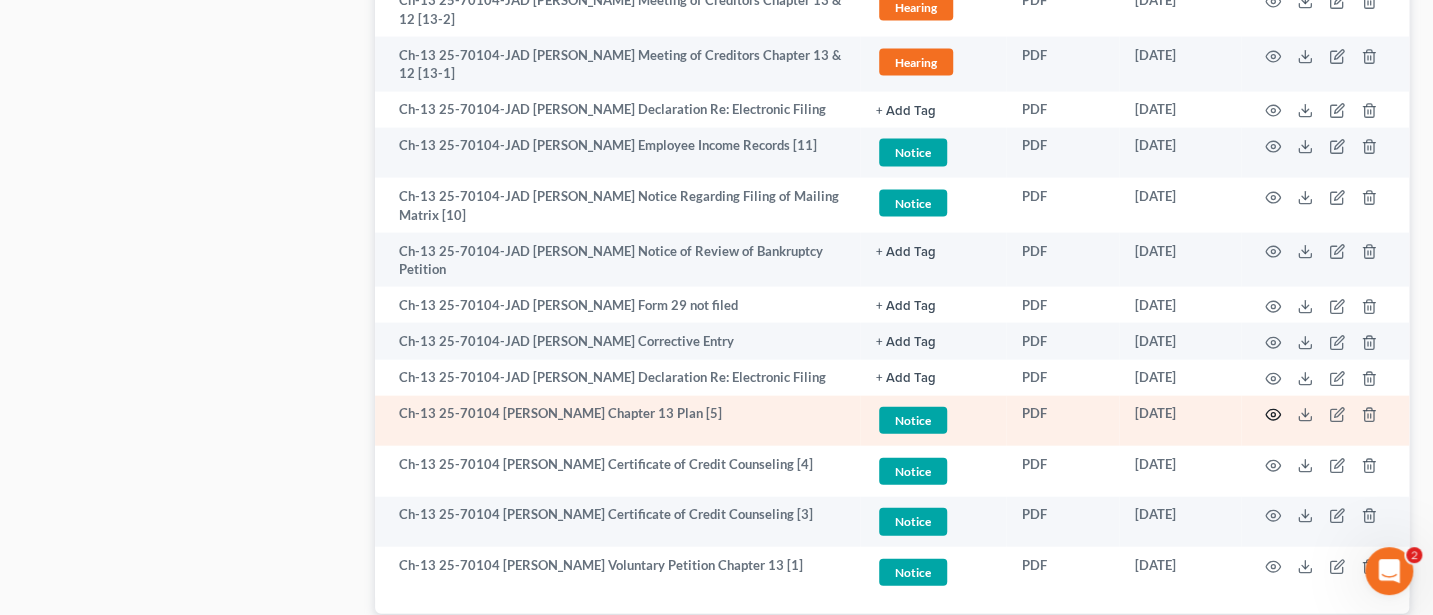 click 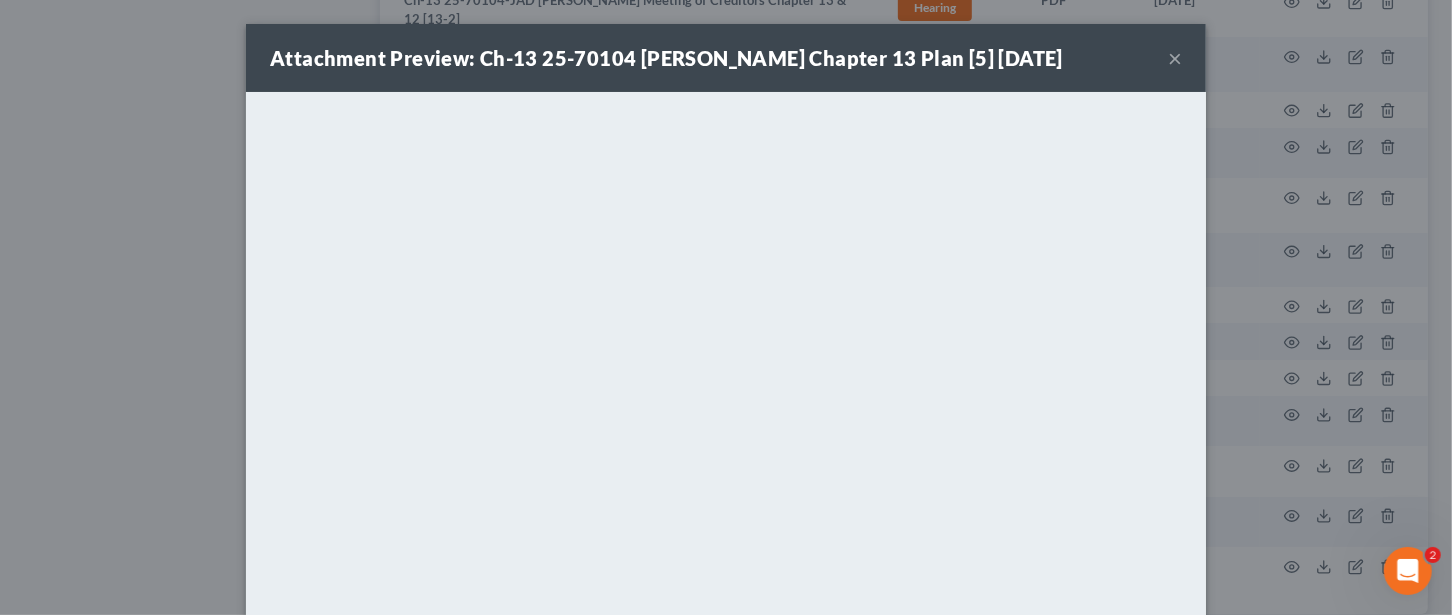 click on "×" at bounding box center [1175, 58] 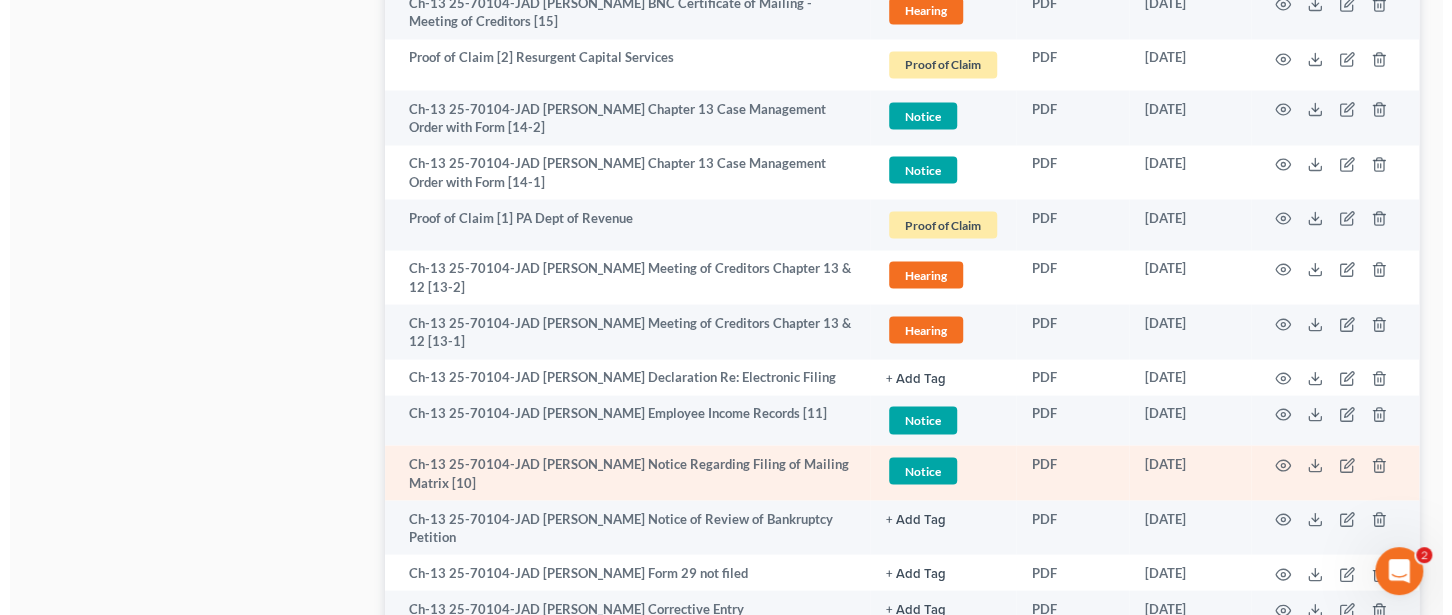 scroll, scrollTop: 1600, scrollLeft: 0, axis: vertical 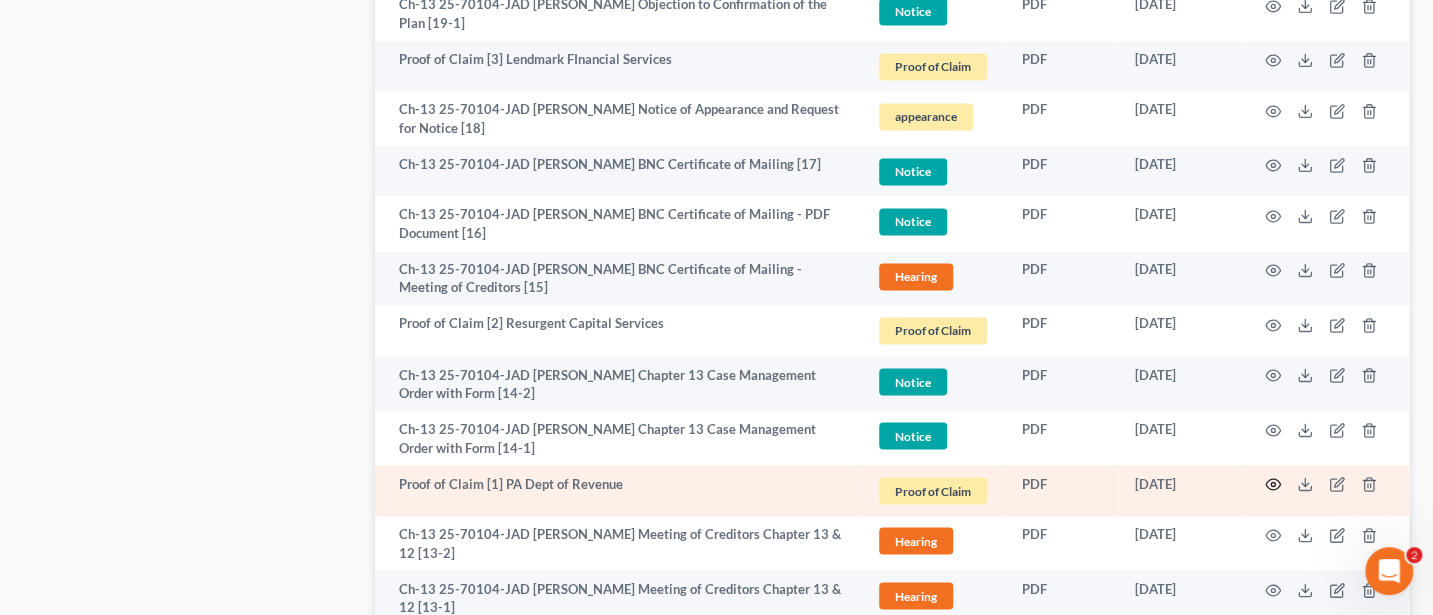 click 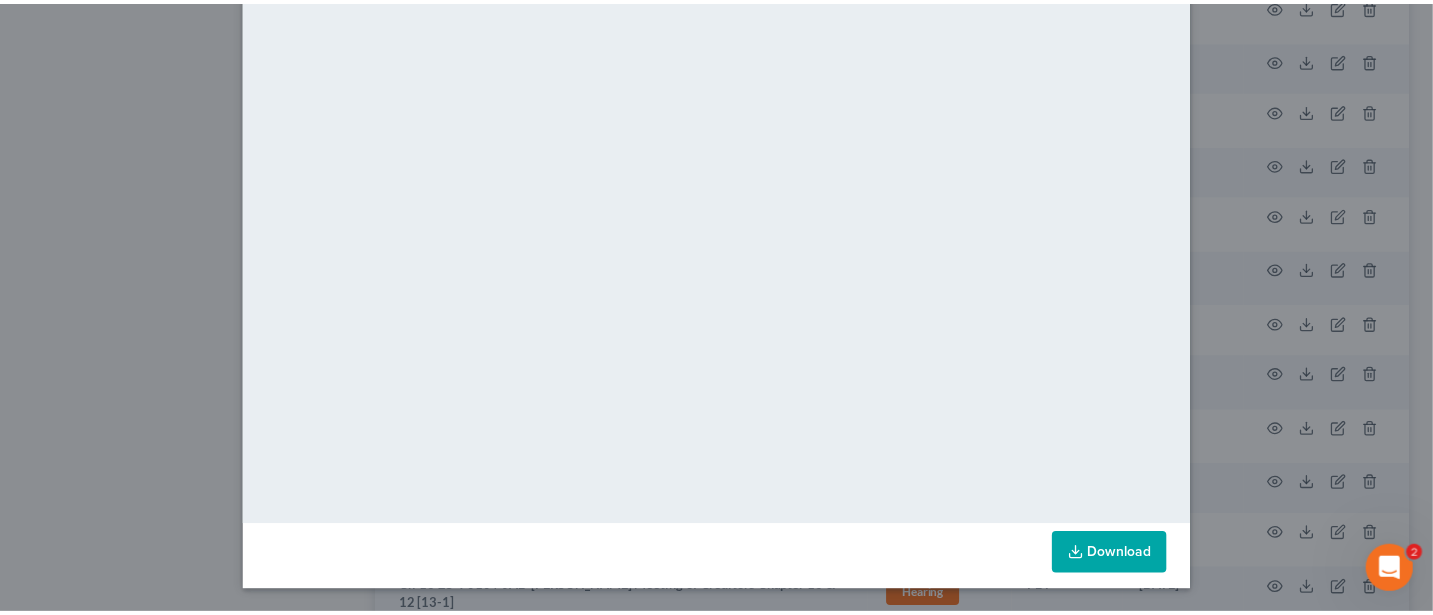 scroll, scrollTop: 0, scrollLeft: 0, axis: both 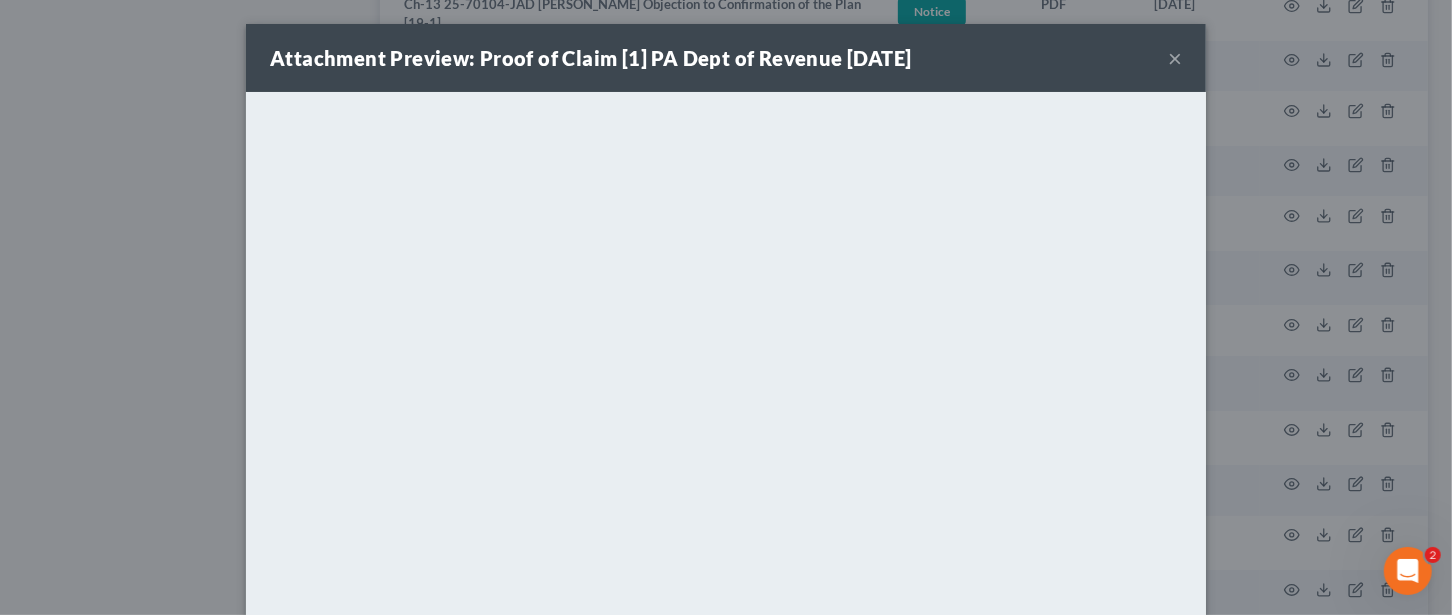 click on "Attachment Preview: Proof of Claim [1] PA Dept of Revenue [DATE] ×" at bounding box center [726, 58] 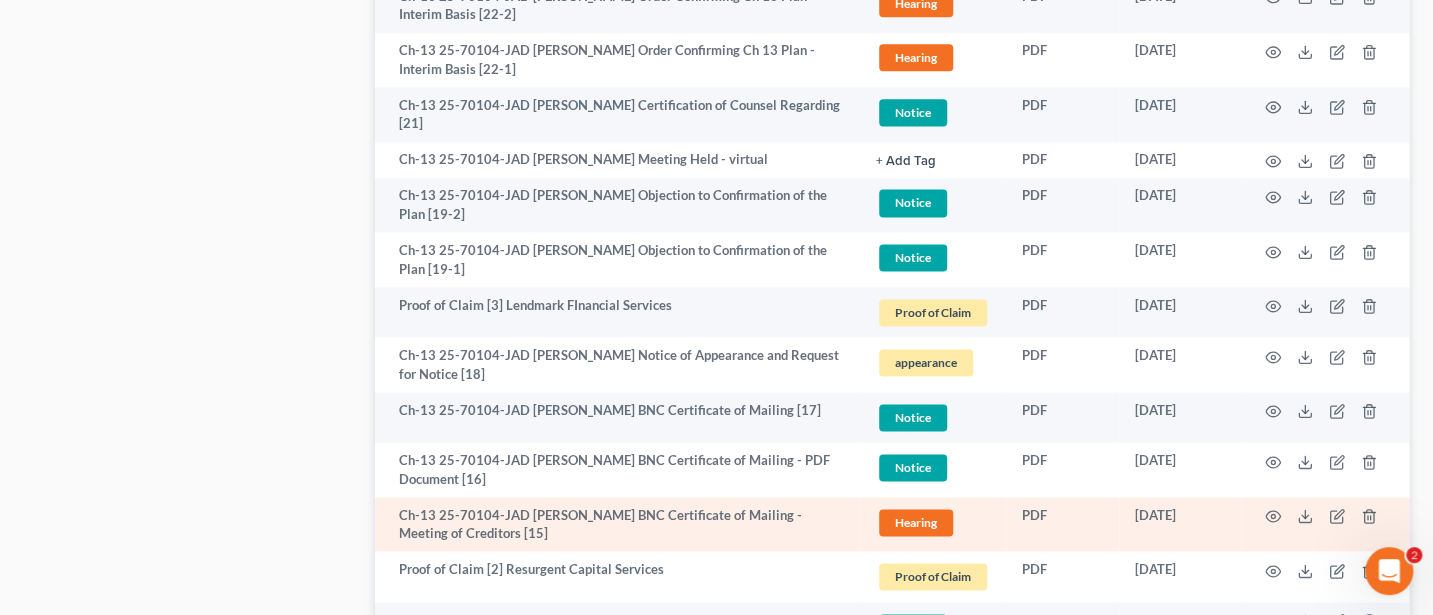 scroll, scrollTop: 1333, scrollLeft: 0, axis: vertical 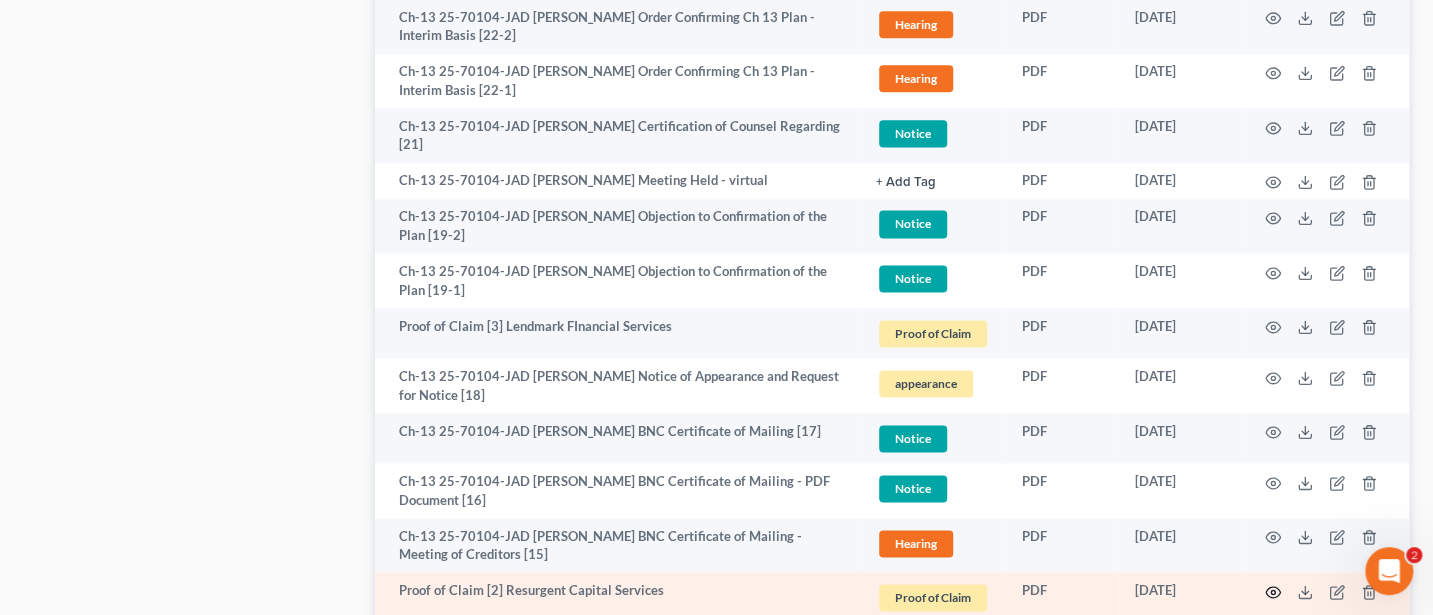 click 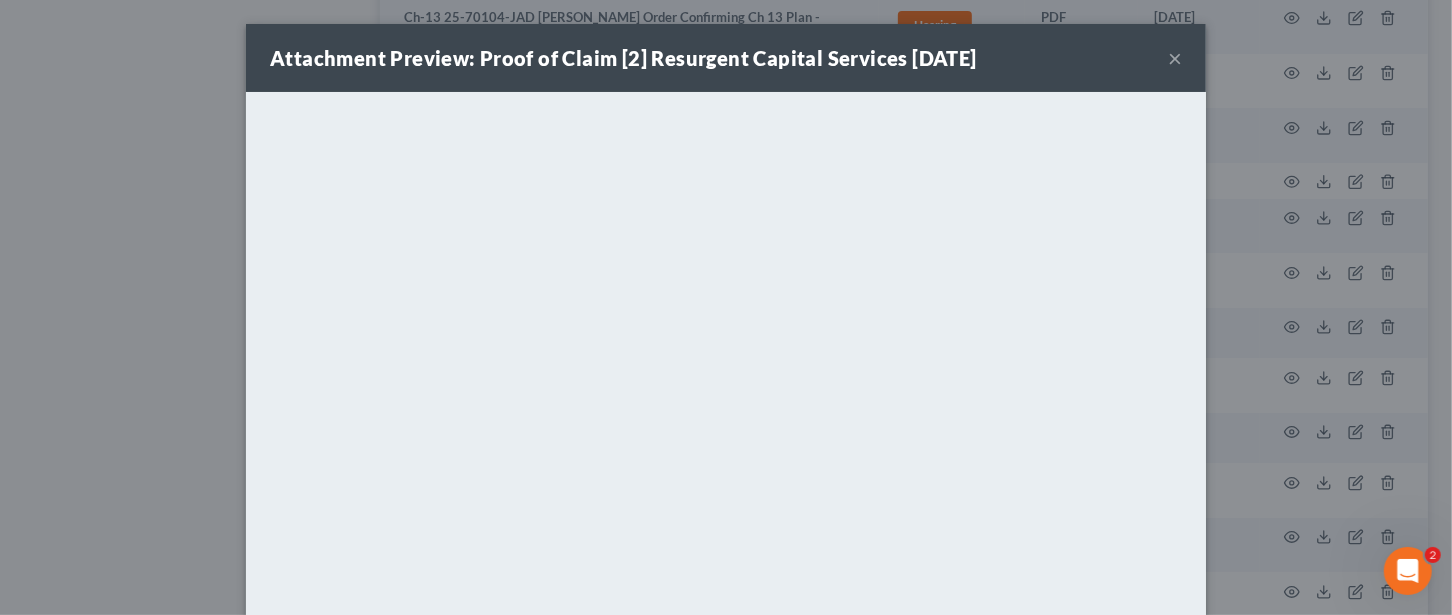 click on "×" at bounding box center [1175, 58] 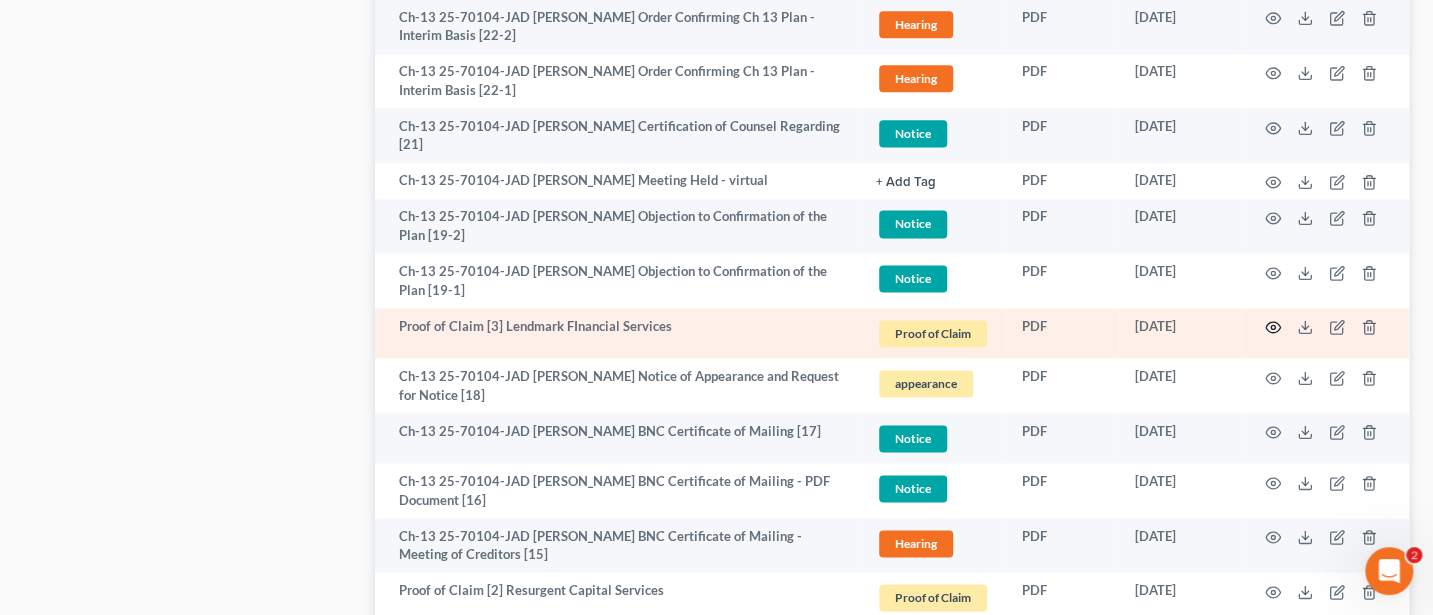 click 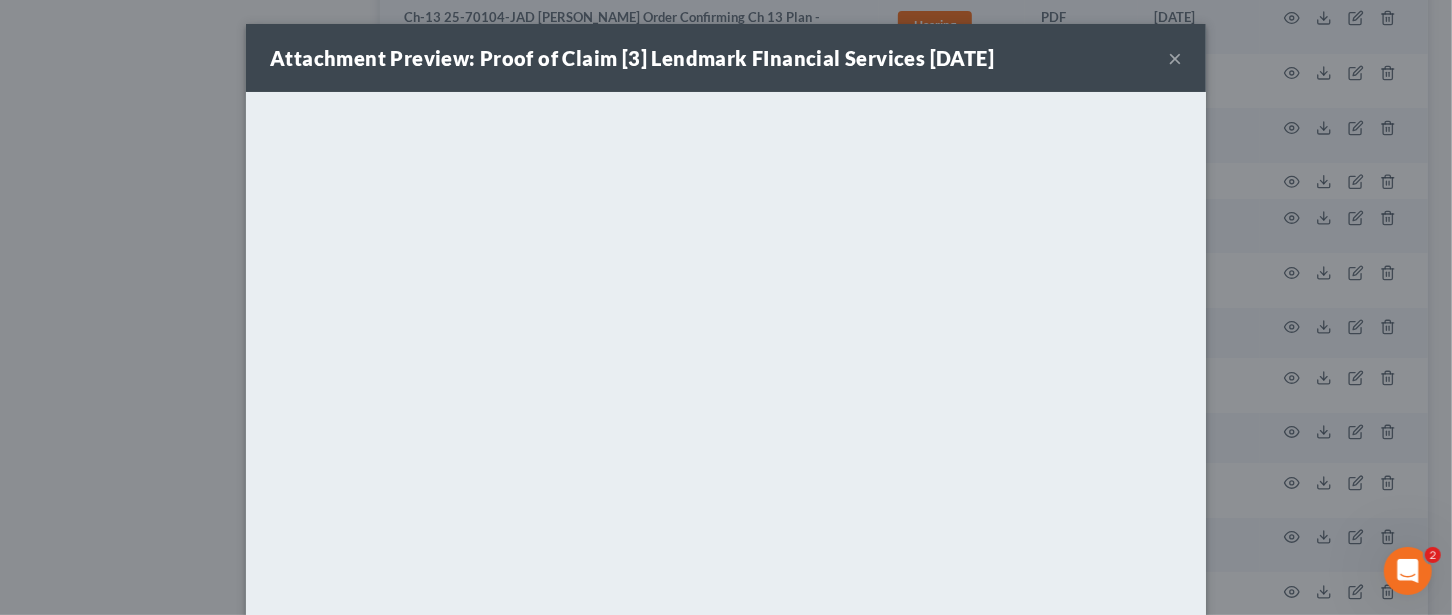 click on "×" at bounding box center (1175, 58) 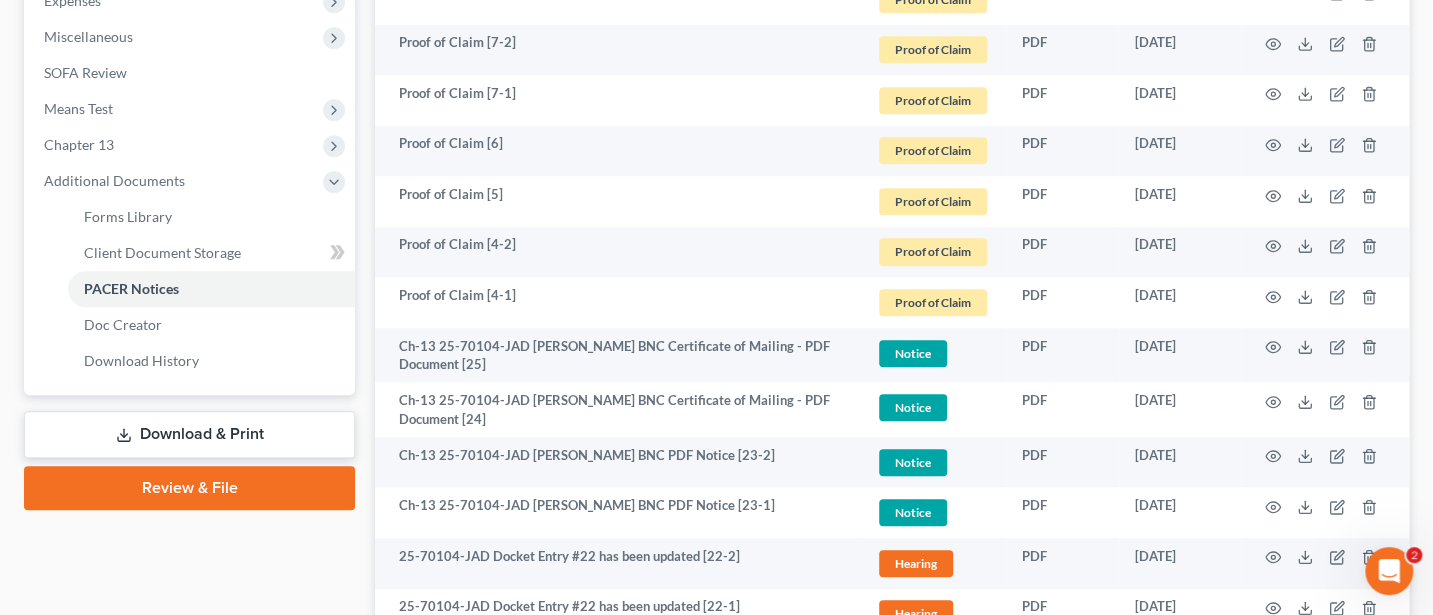 scroll, scrollTop: 640, scrollLeft: 0, axis: vertical 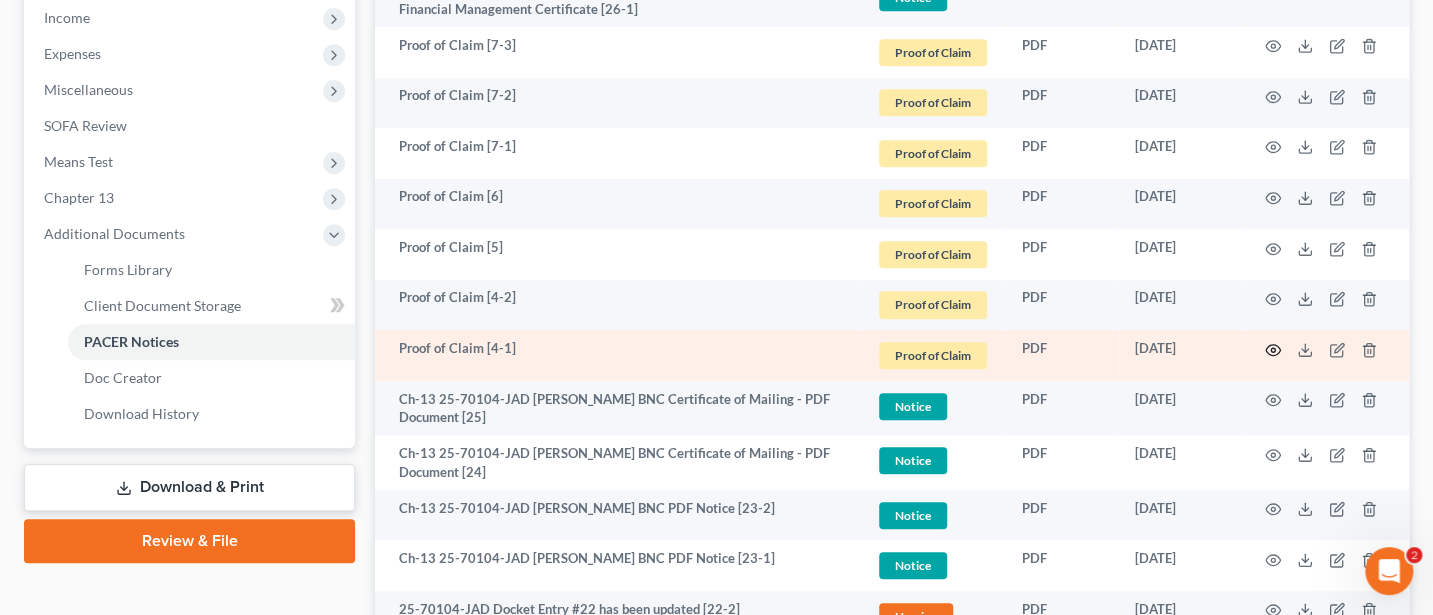click 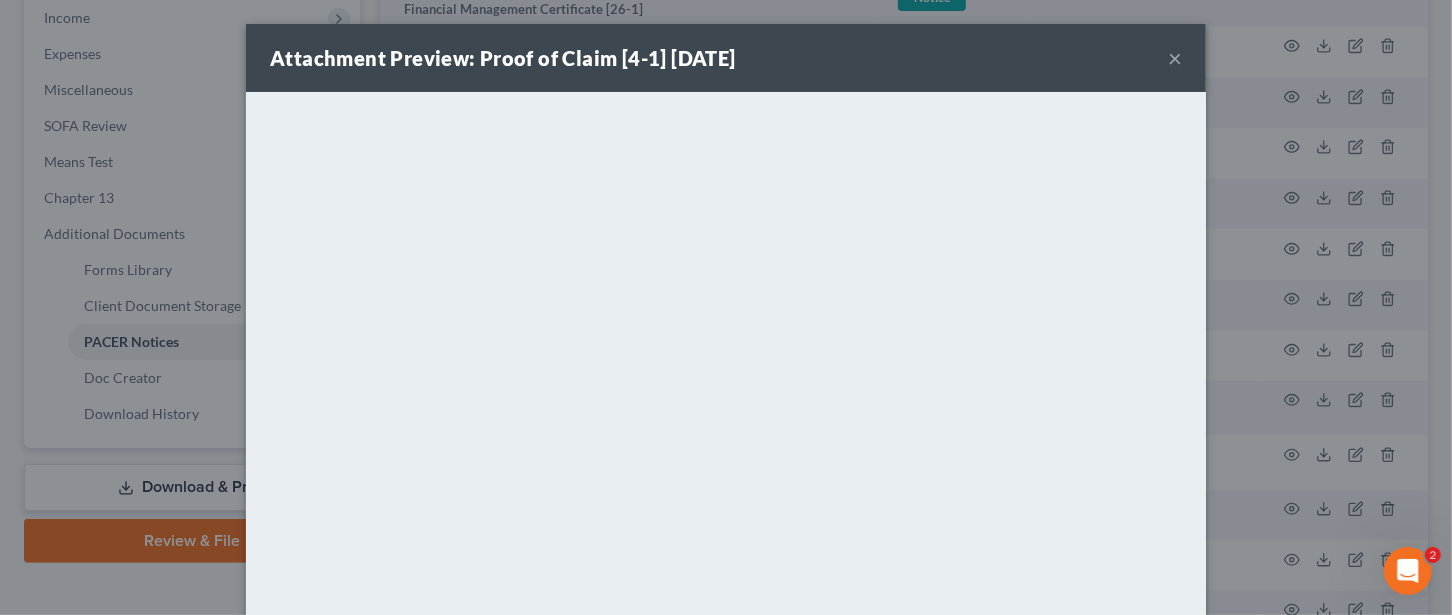 click on "×" at bounding box center (1175, 58) 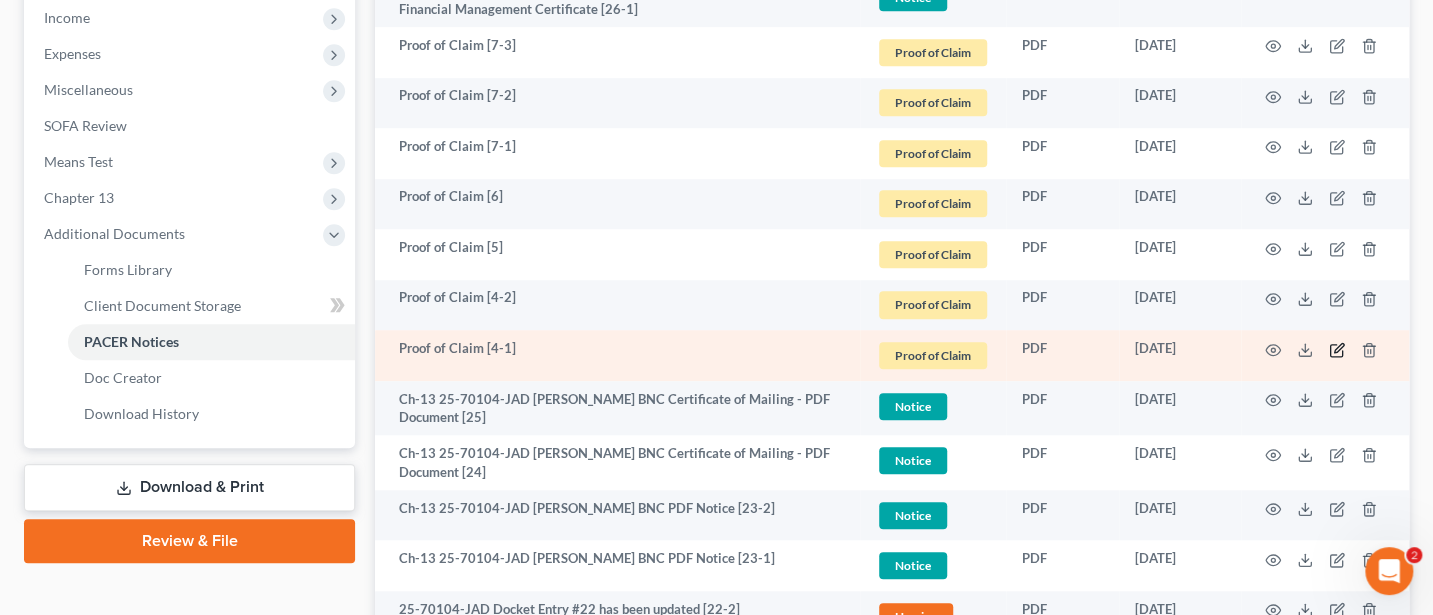 click 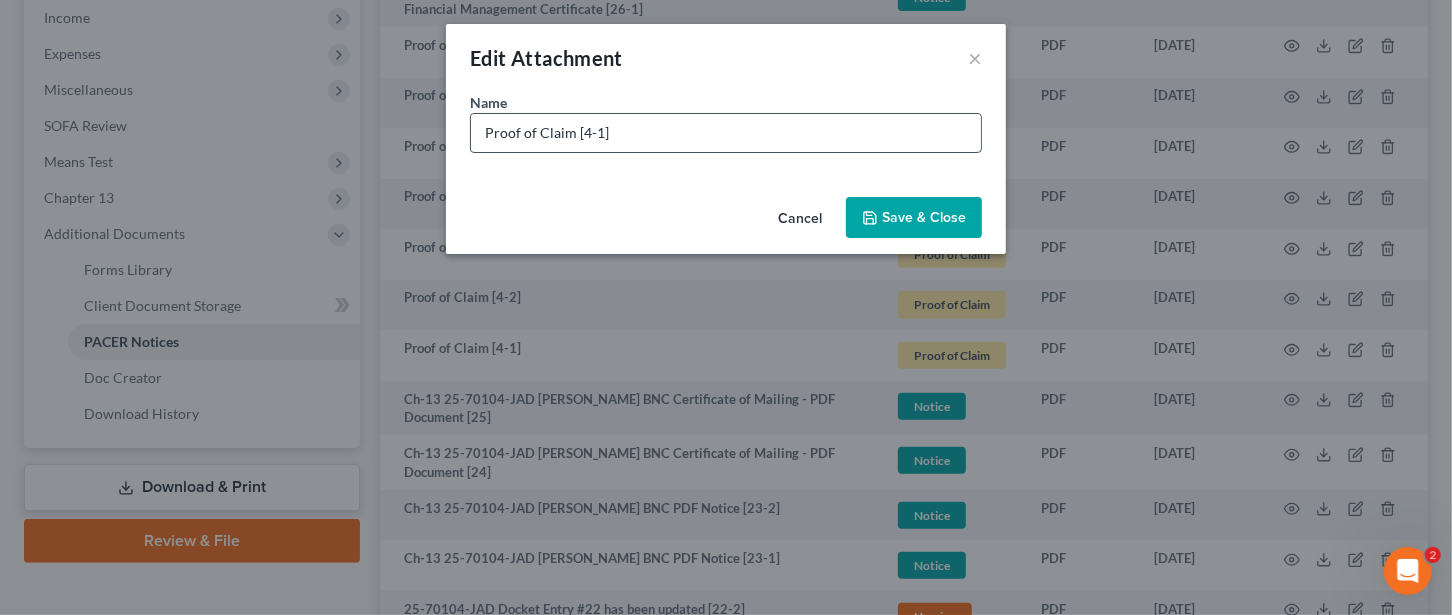 click on "Proof of Claim [4-1]" at bounding box center (726, 133) 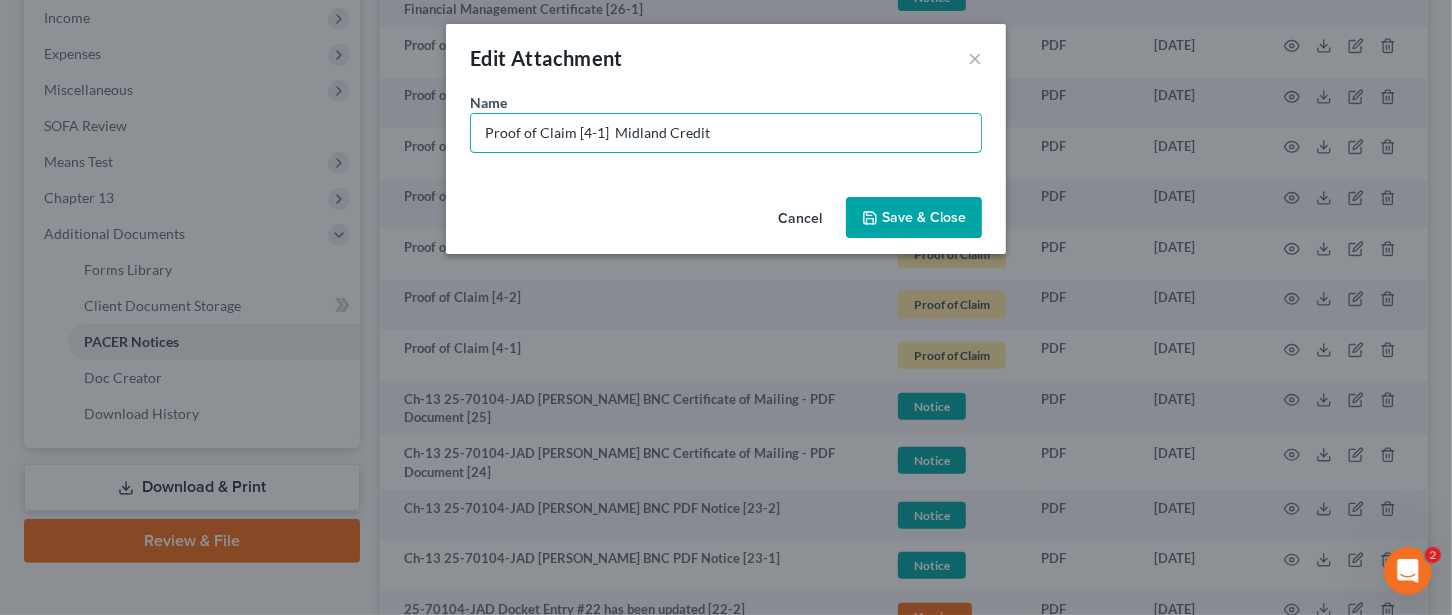 type on "Proof of Claim [4-1]  Midland Credit" 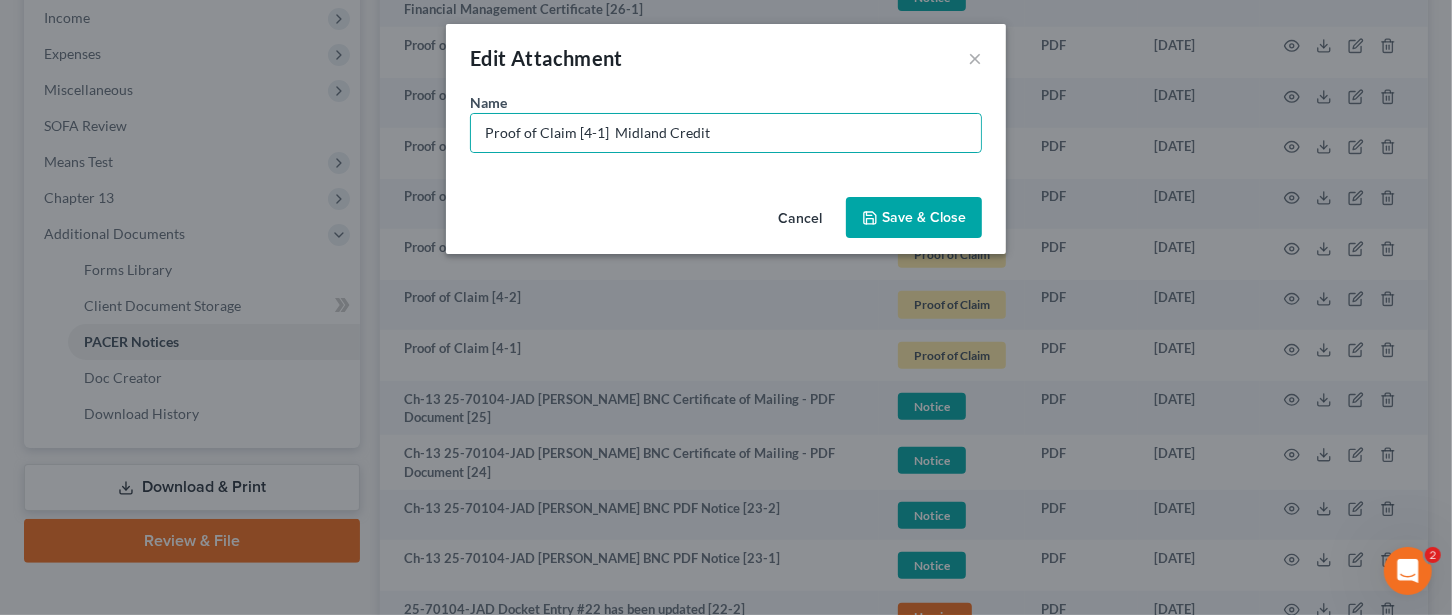 click on "Save & Close" at bounding box center (924, 217) 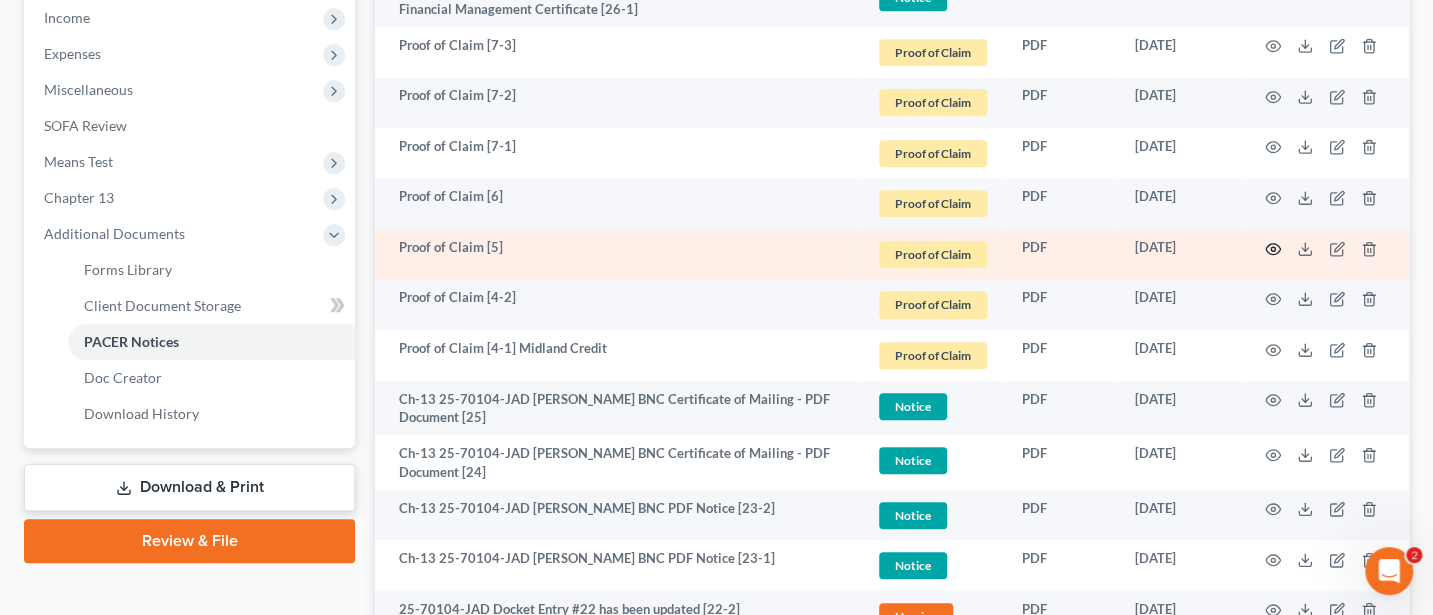 click 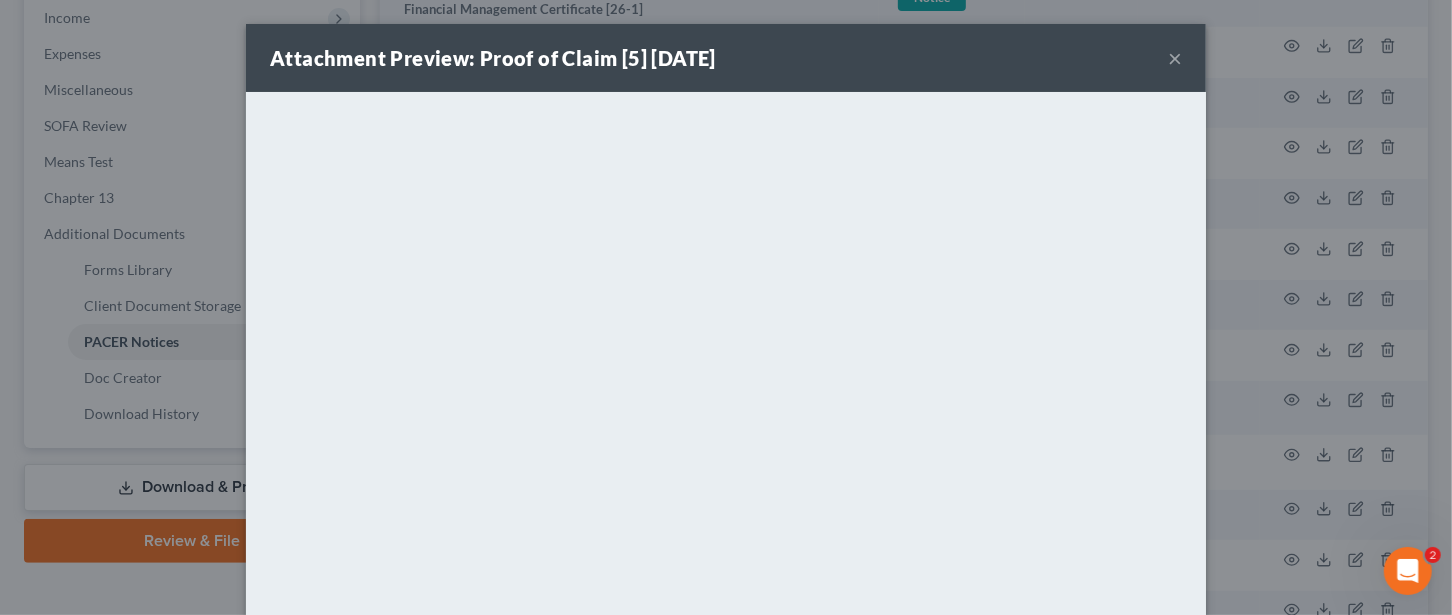 click on "×" at bounding box center [1175, 58] 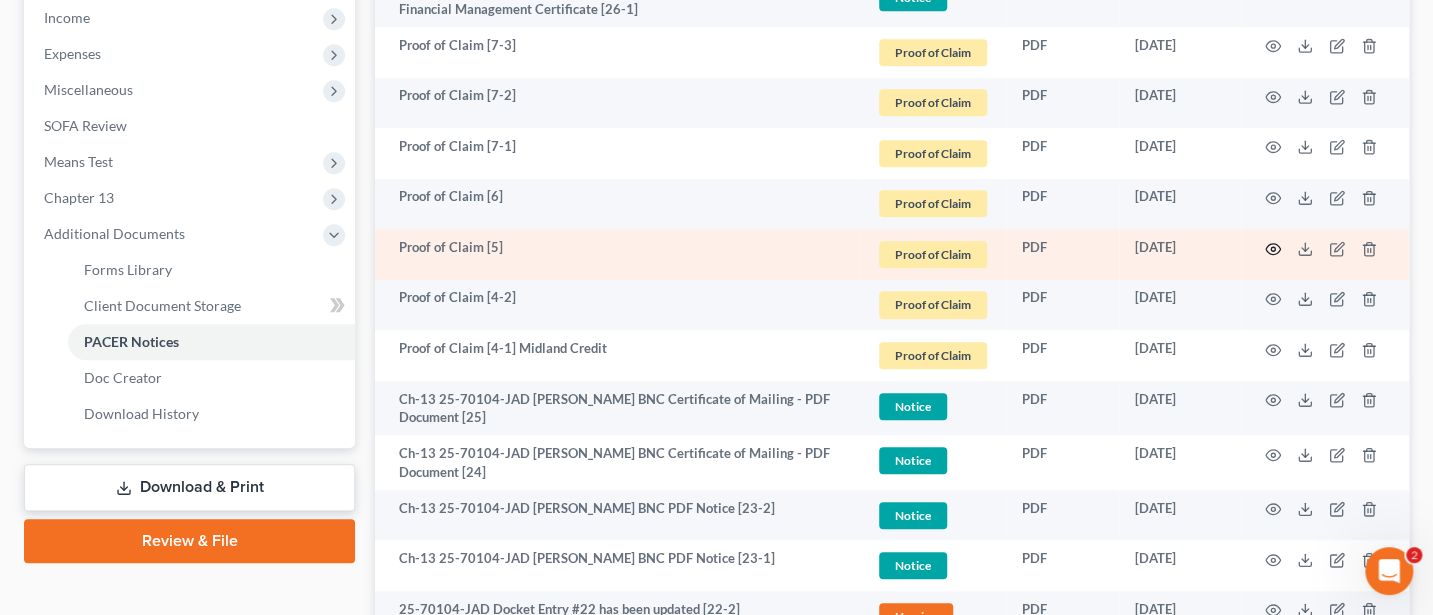 click 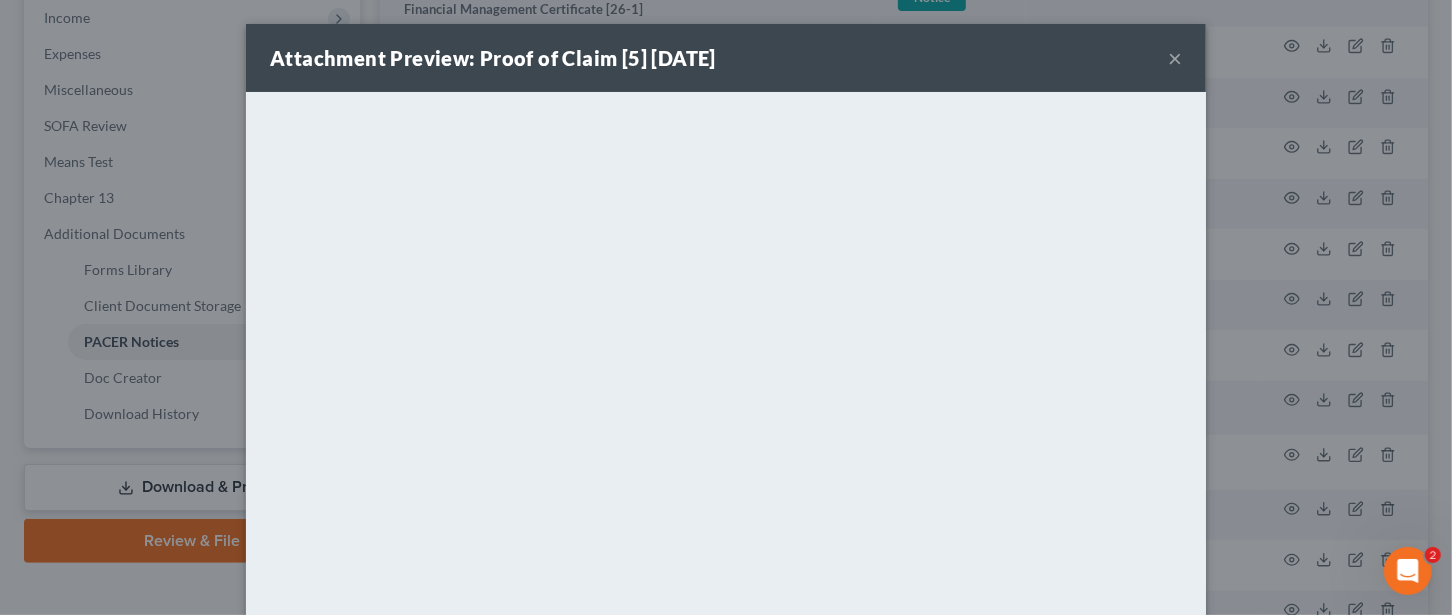 click on "×" at bounding box center [1175, 58] 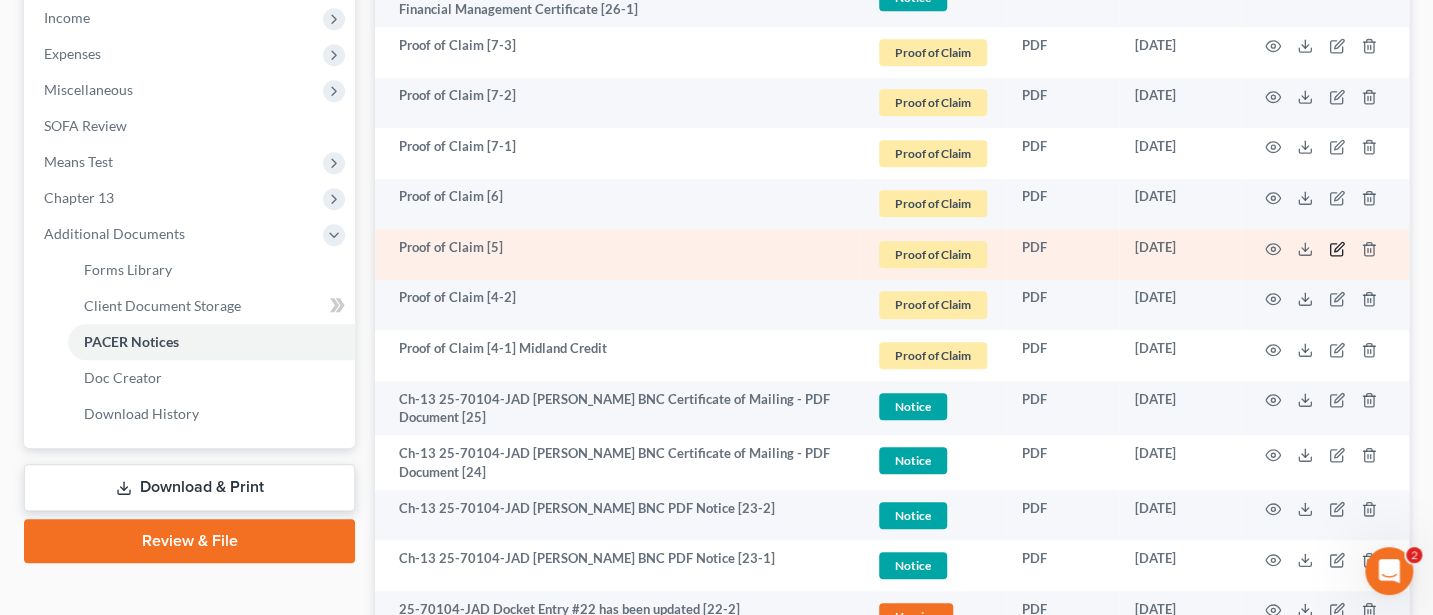 click 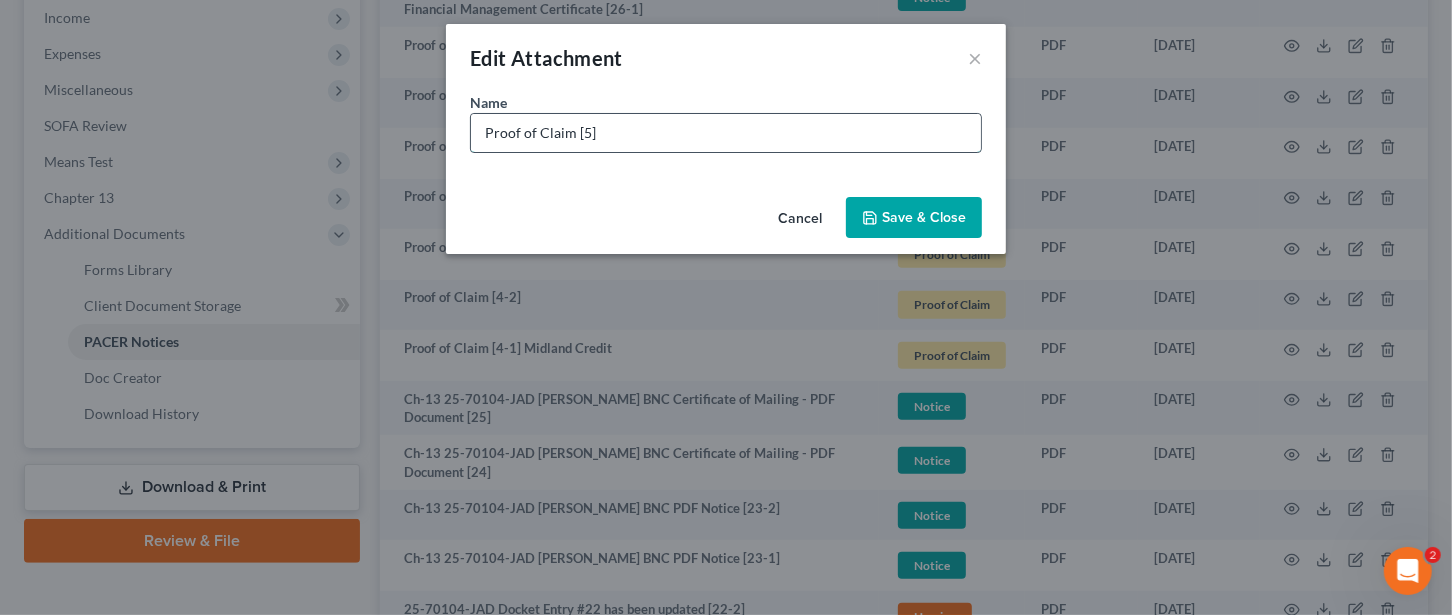 click on "Proof of Claim [5]" at bounding box center (726, 133) 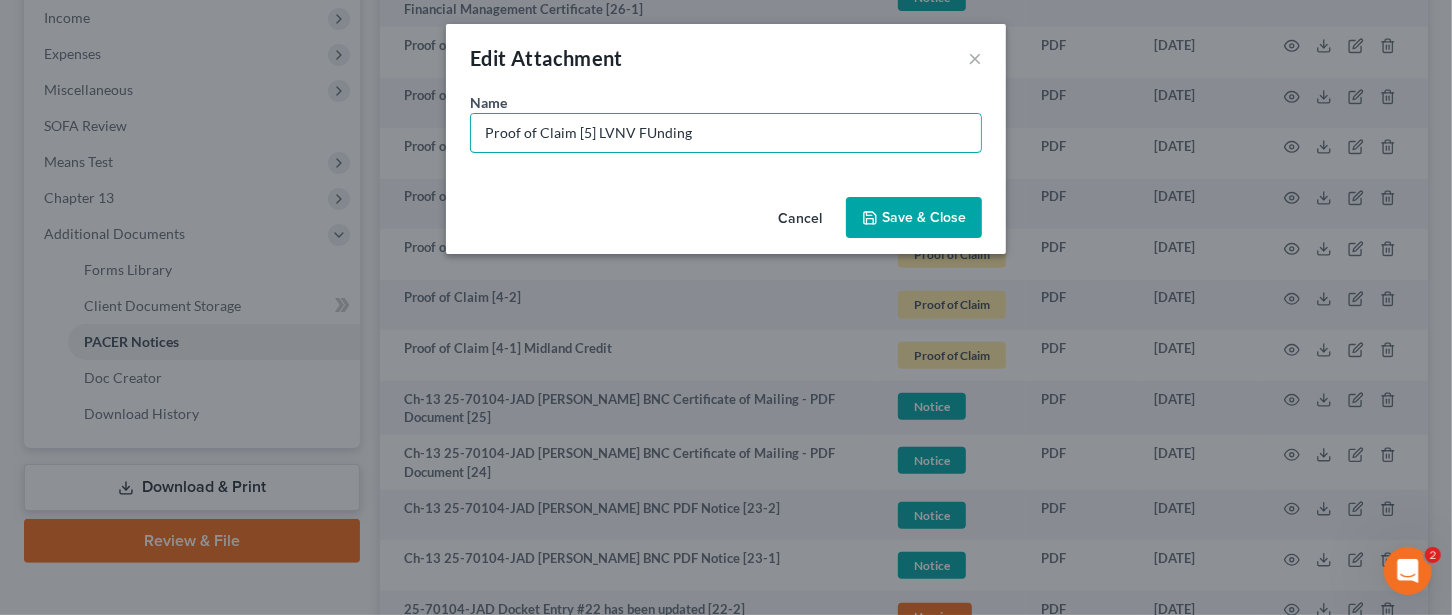 type on "Proof of Claim [5] LVNV FUnding" 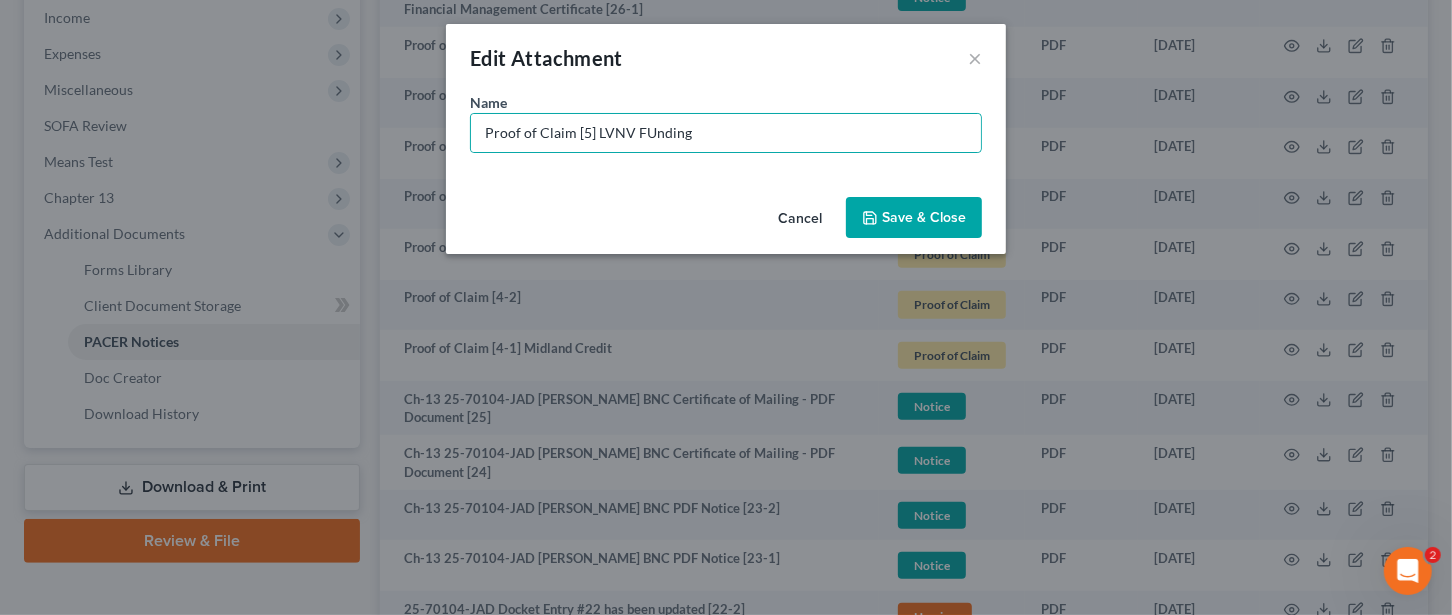 click on "Save & Close" at bounding box center (924, 217) 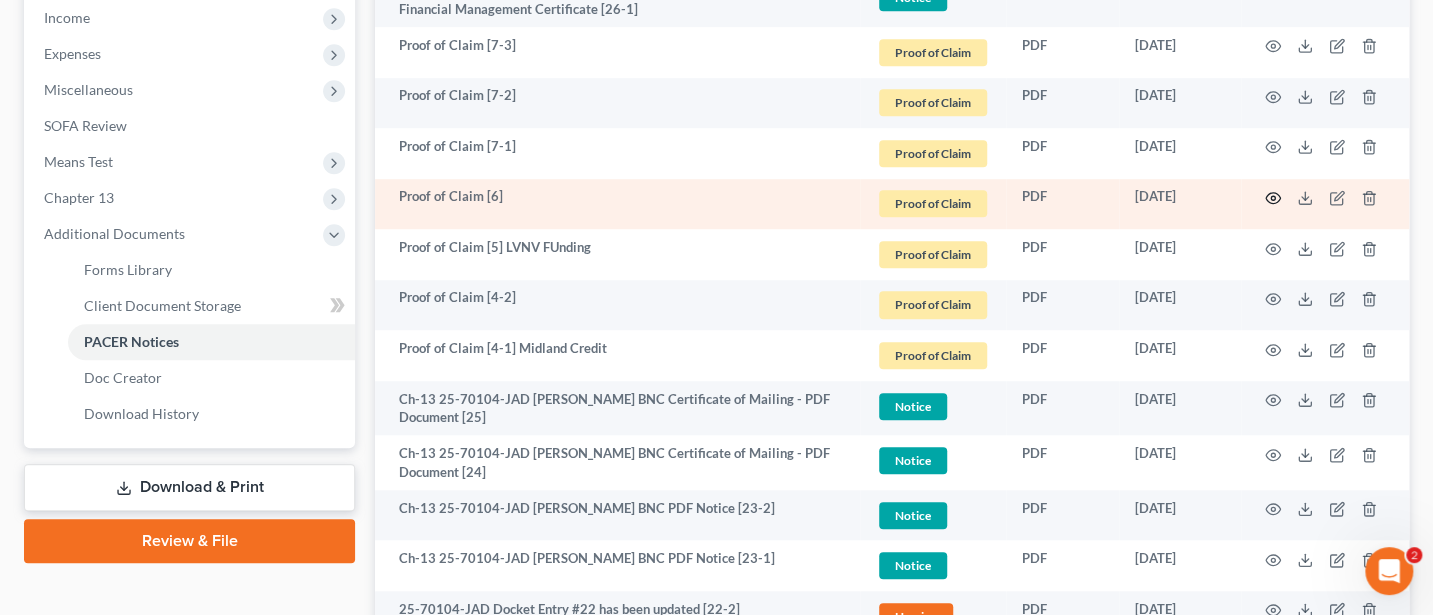 click 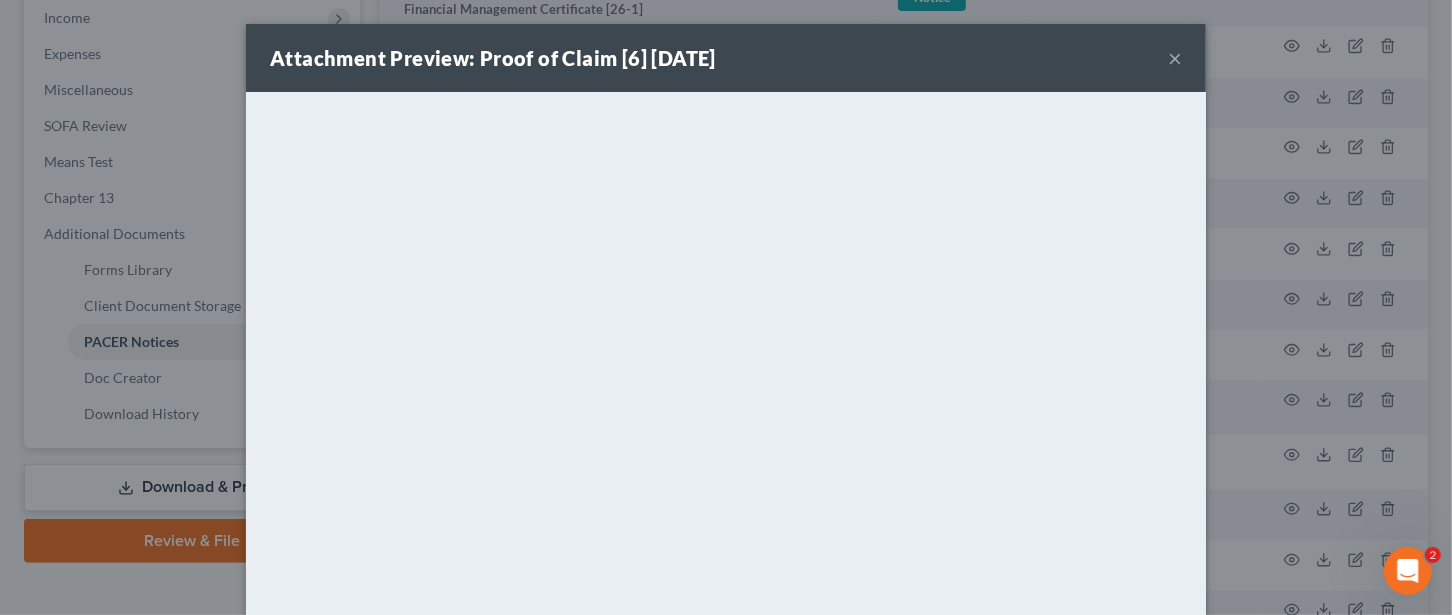 click on "×" at bounding box center (1175, 58) 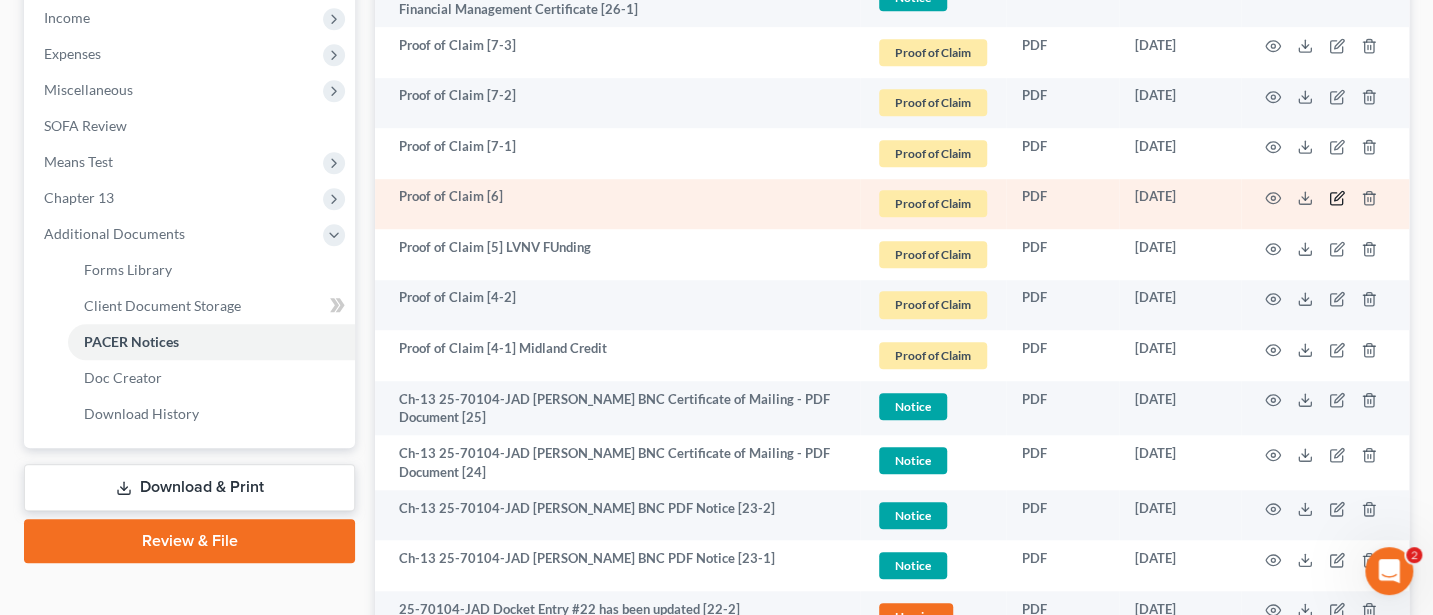 click 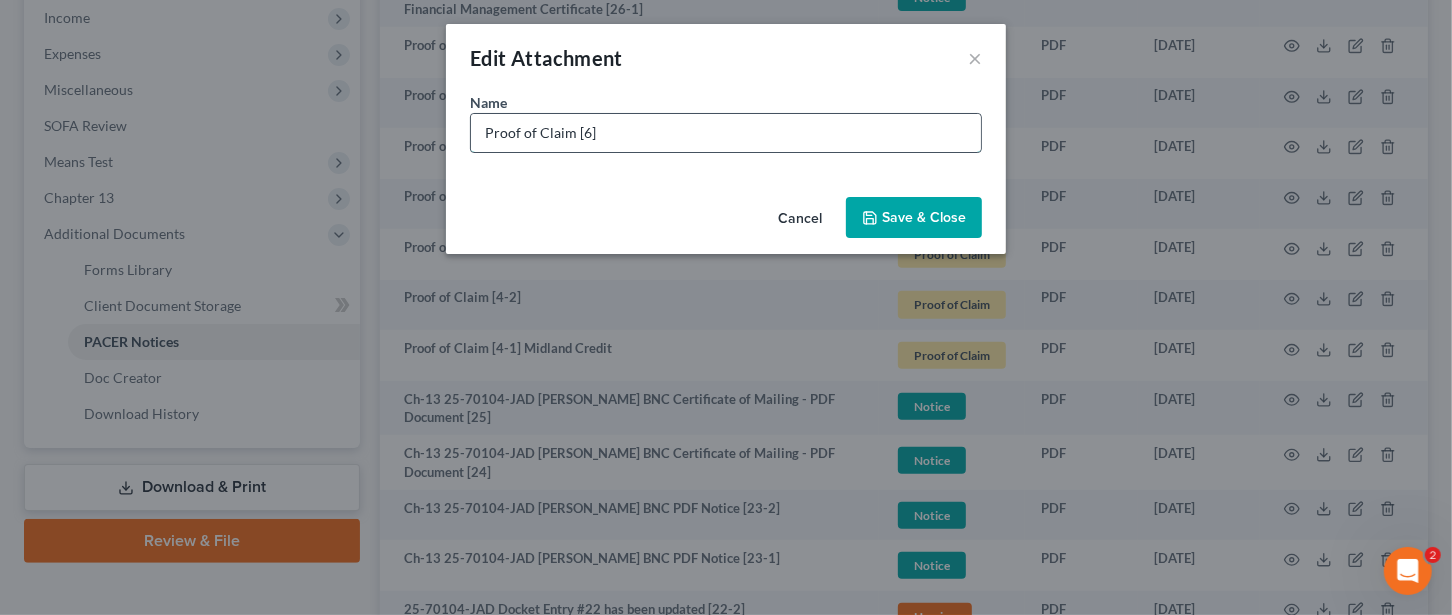 click on "Proof of Claim [6]" at bounding box center (726, 133) 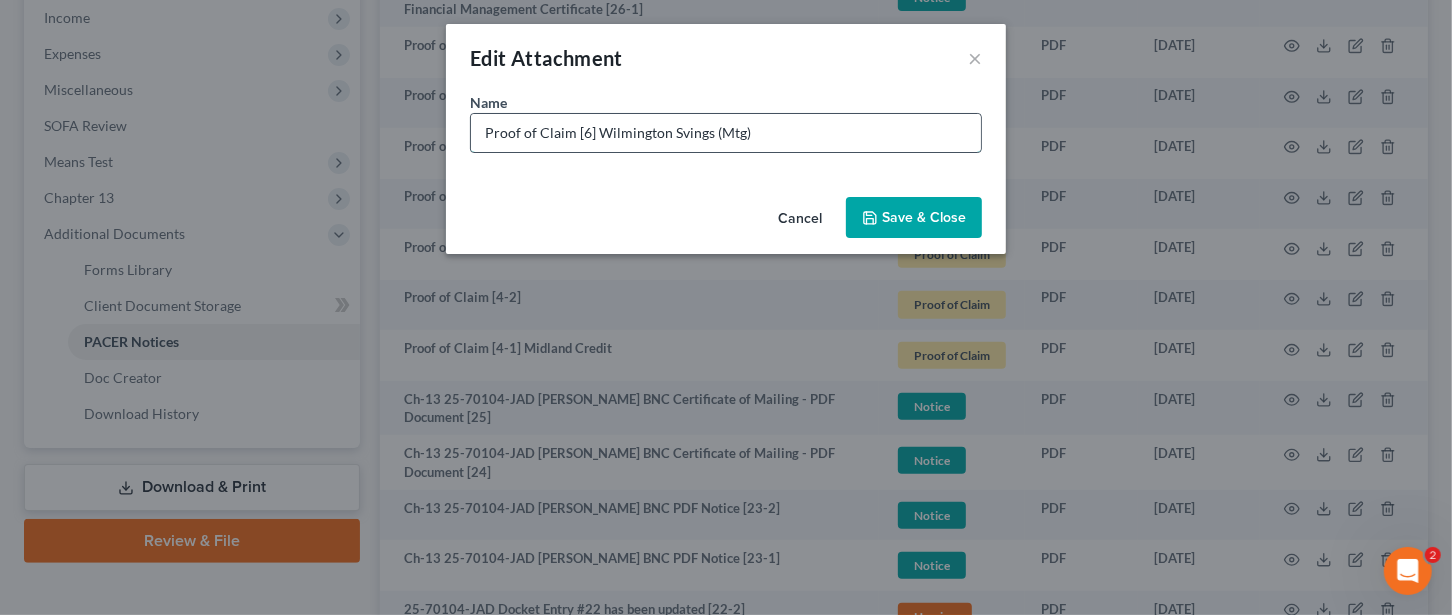 type on "Proof of Claim [6] Wilmington Svings (Mtg)" 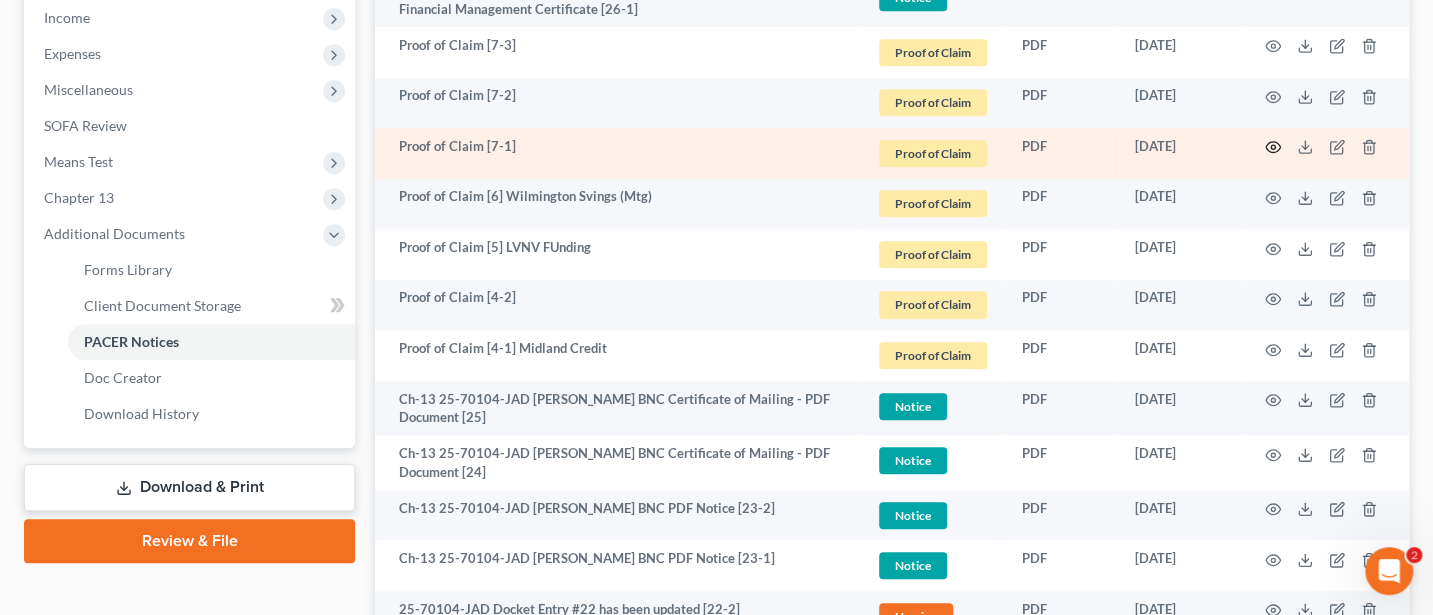 click 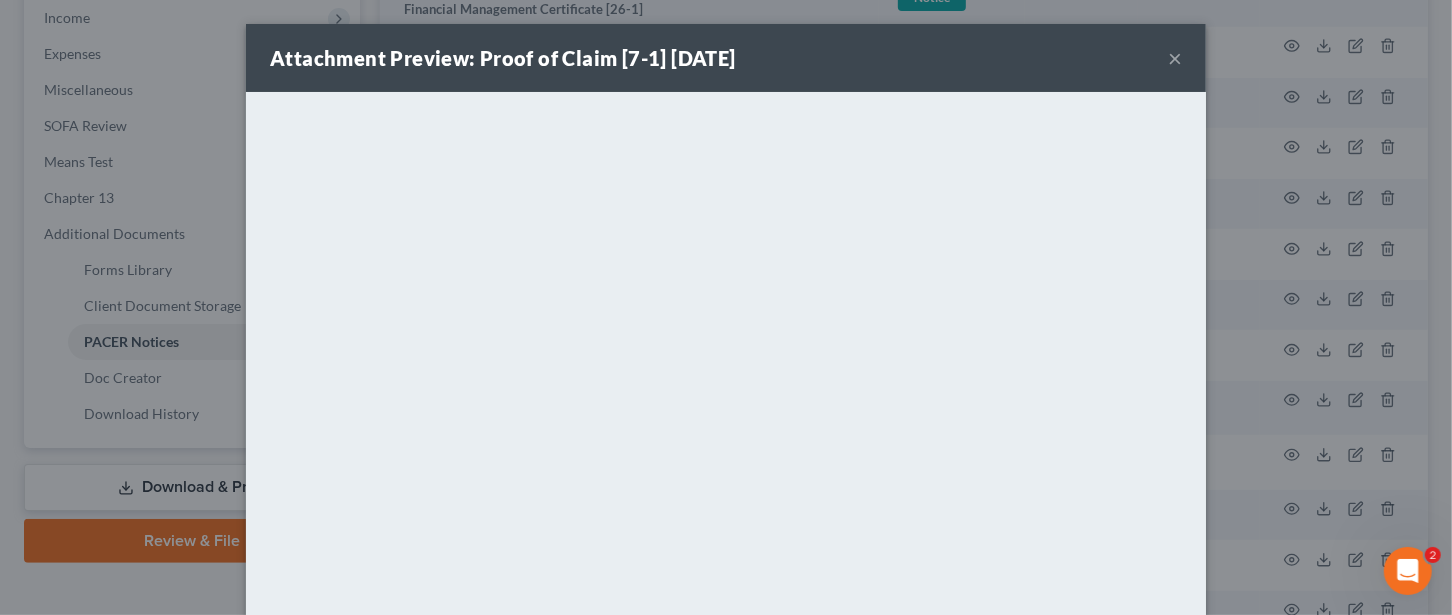 click on "×" at bounding box center (1175, 58) 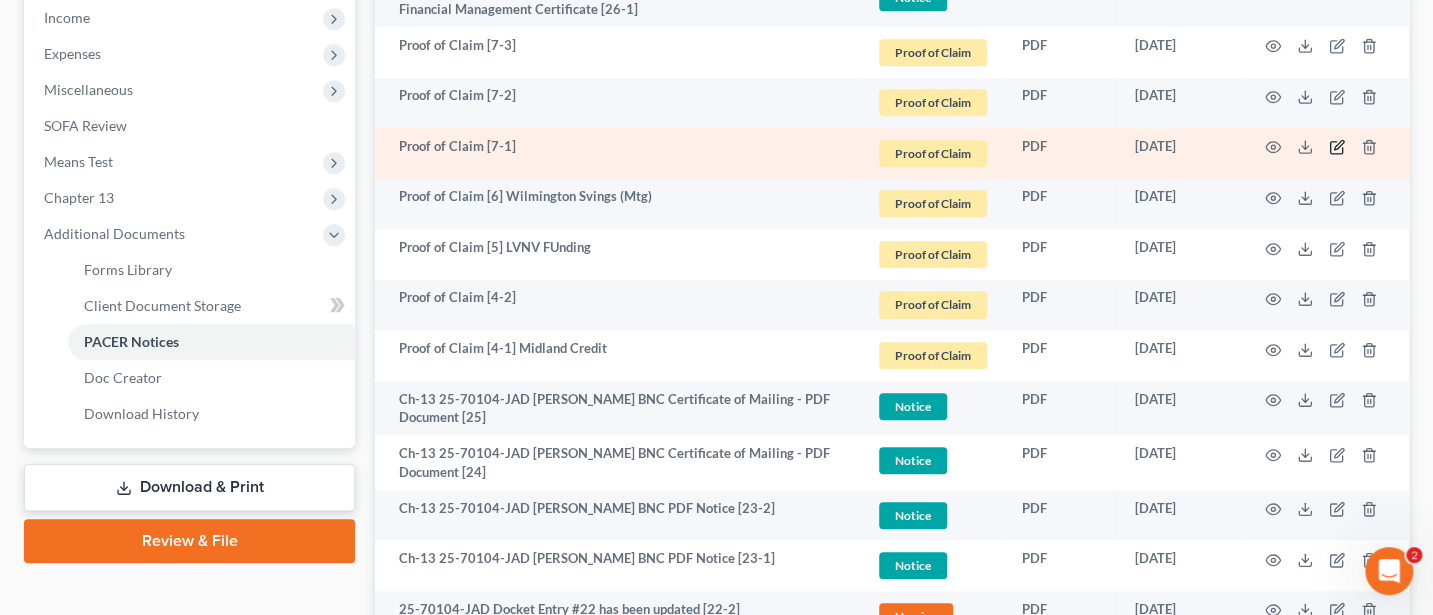 click 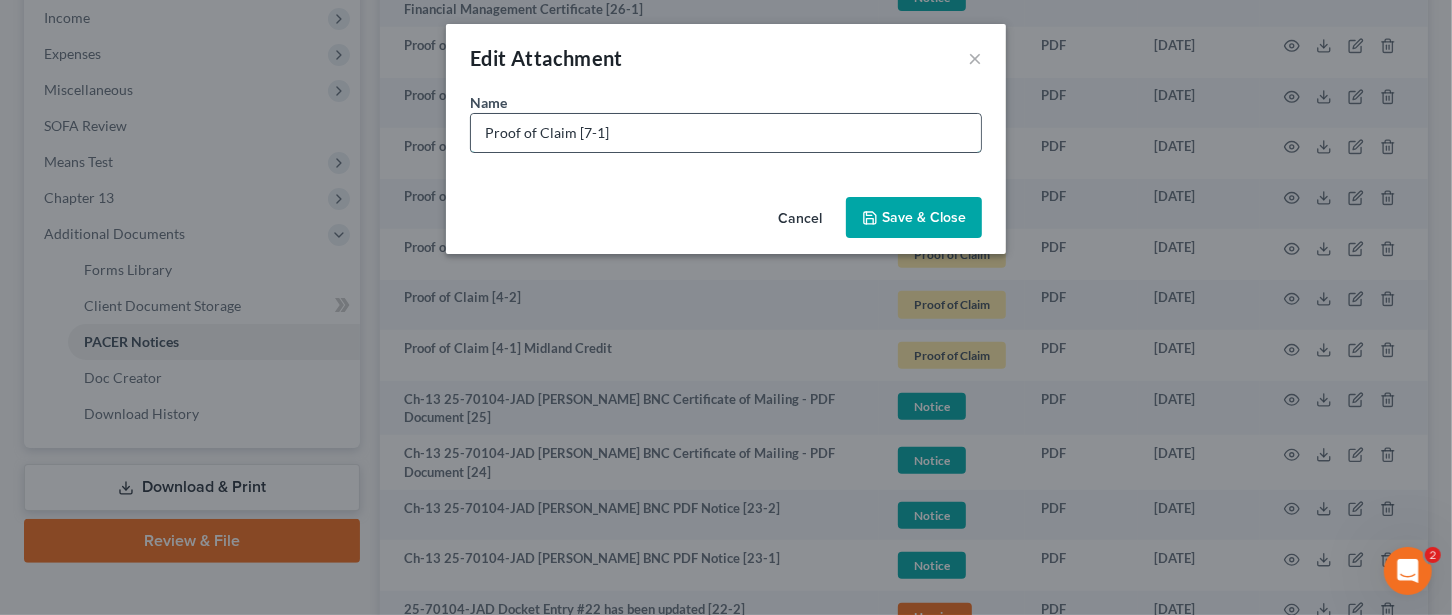 click on "Proof of Claim [7-1]" at bounding box center [726, 133] 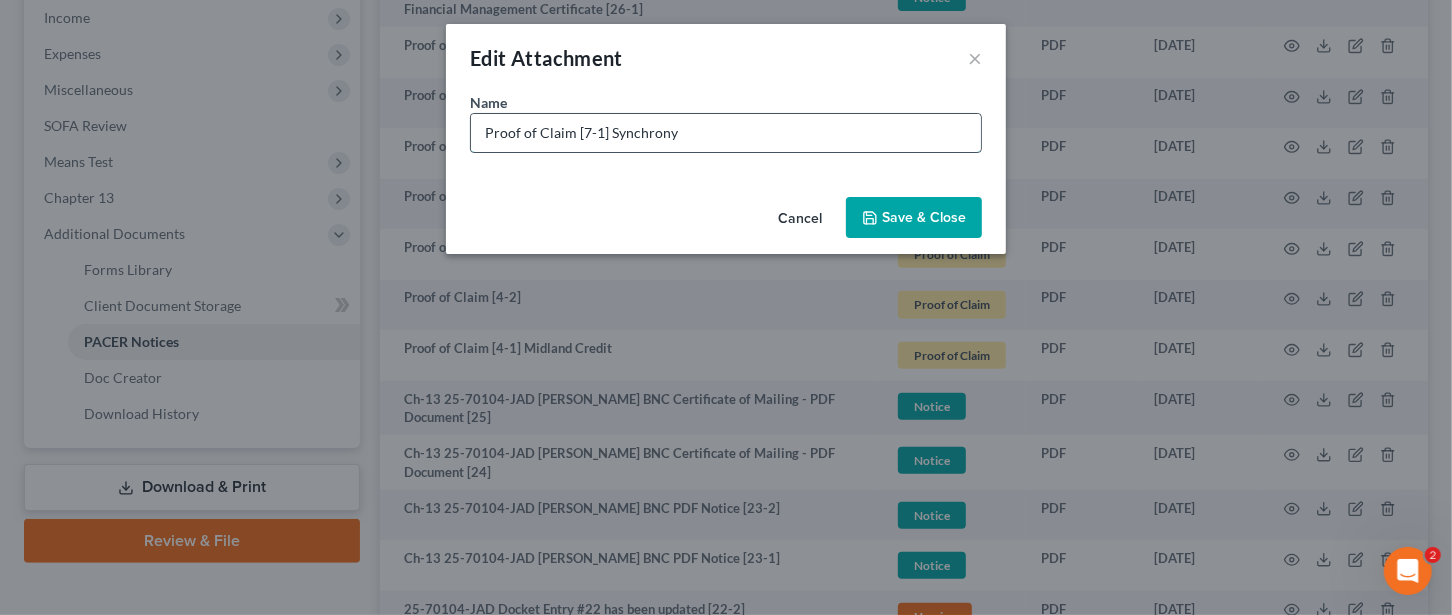 type on "Proof of Claim [7-1] Synchrony" 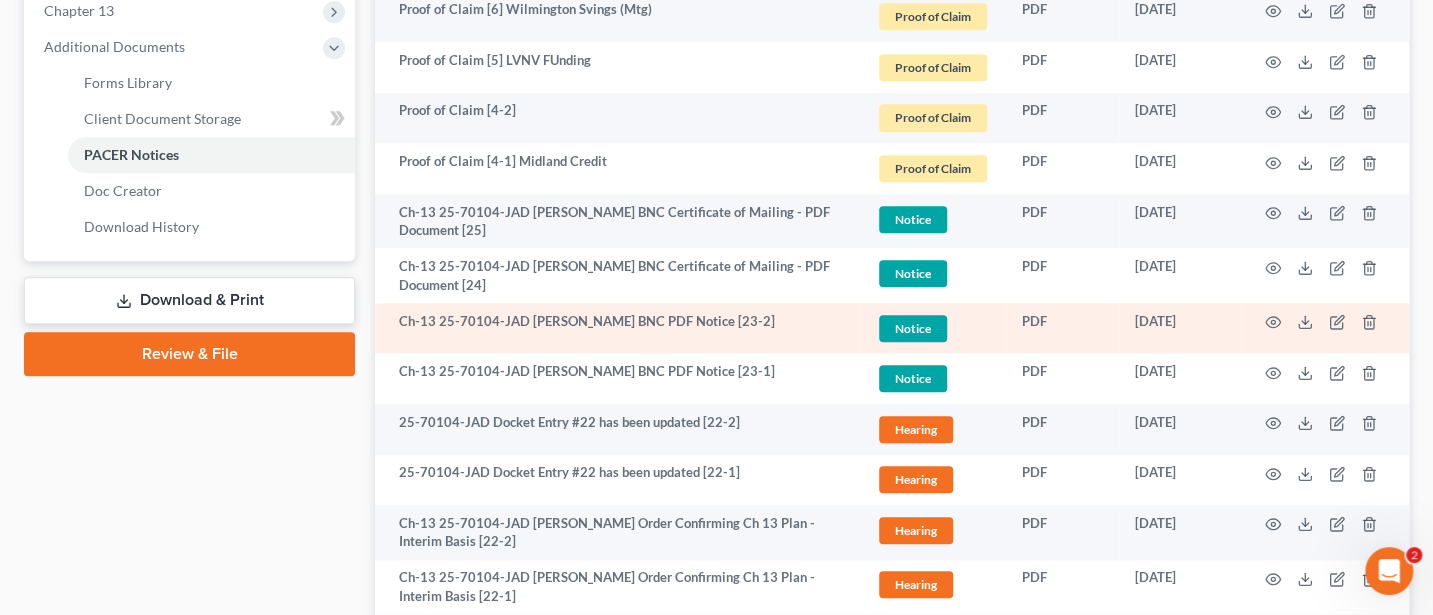 scroll, scrollTop: 906, scrollLeft: 0, axis: vertical 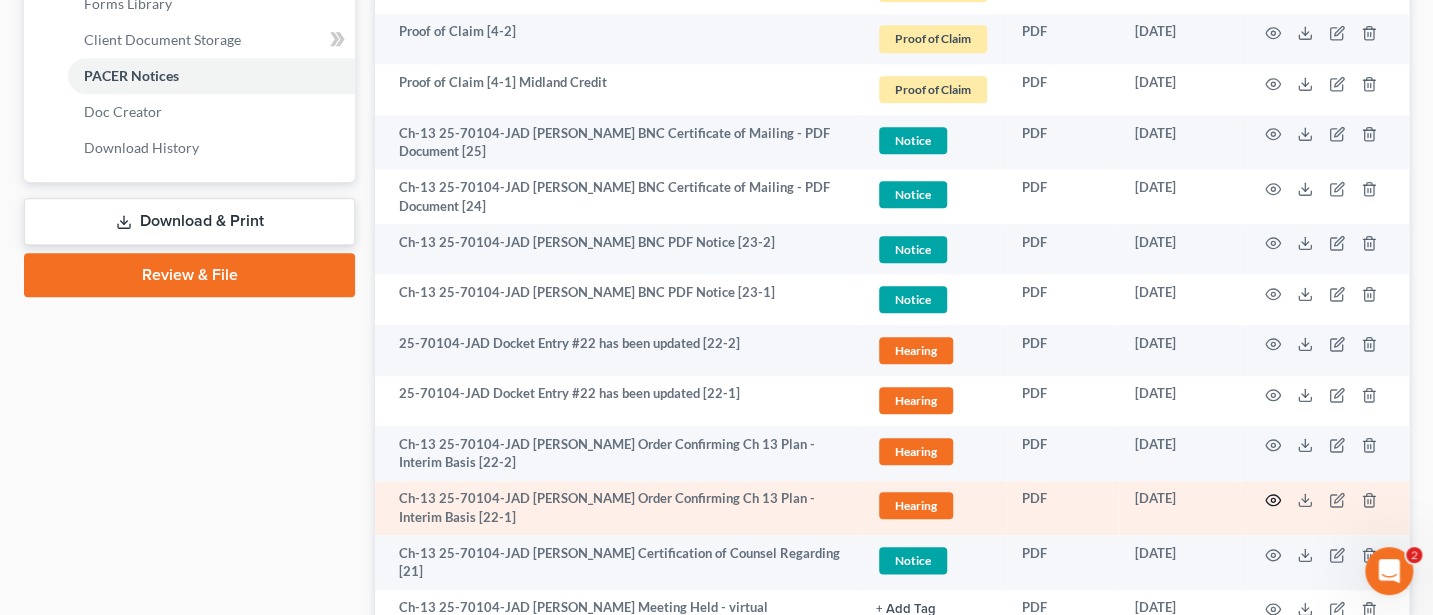 click 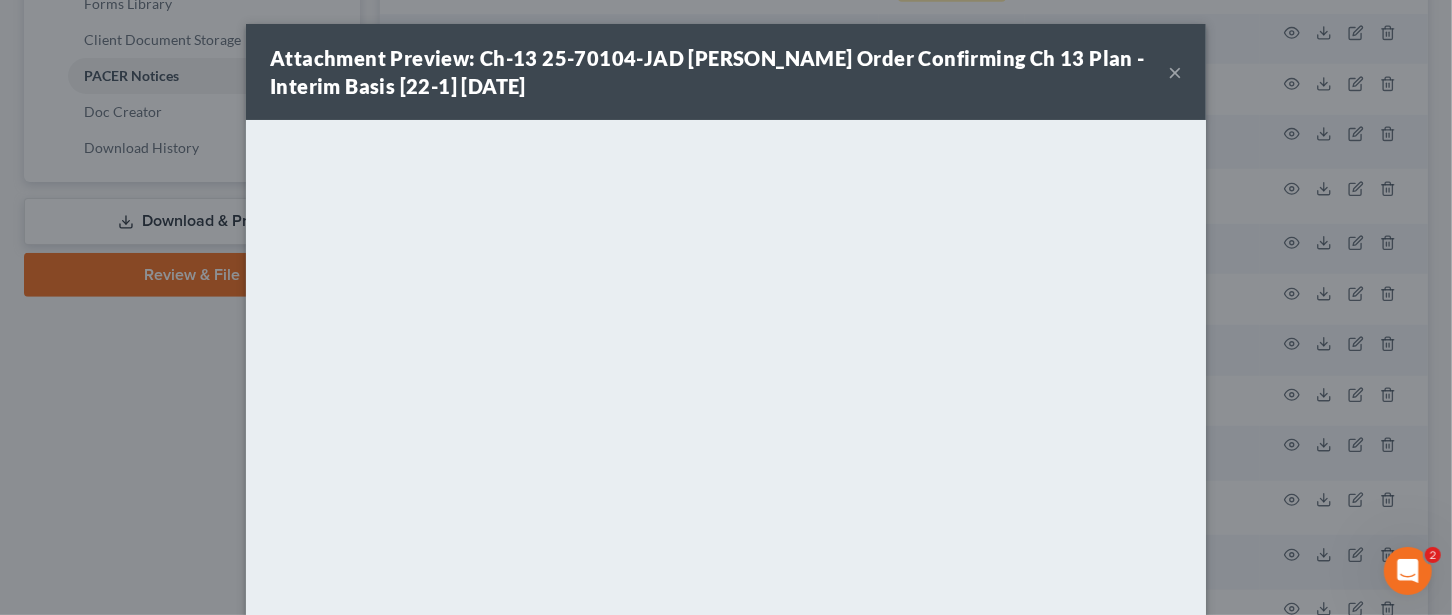 click on "×" at bounding box center (1175, 72) 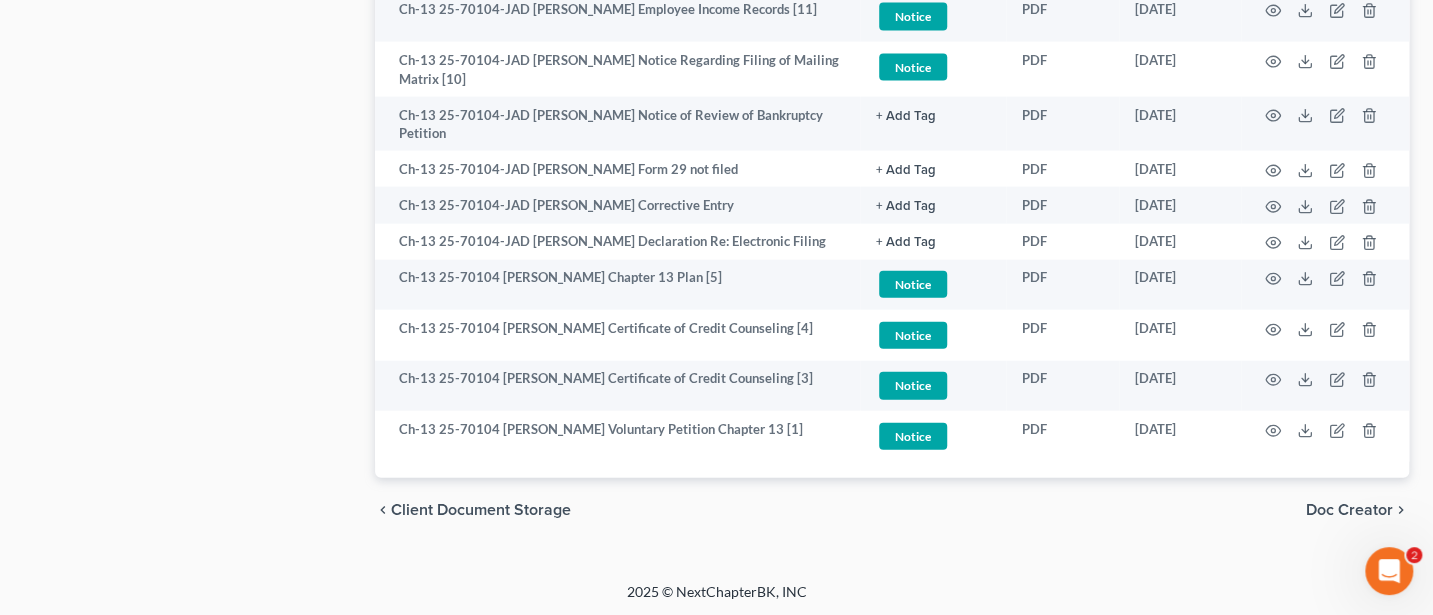 scroll, scrollTop: 2269, scrollLeft: 0, axis: vertical 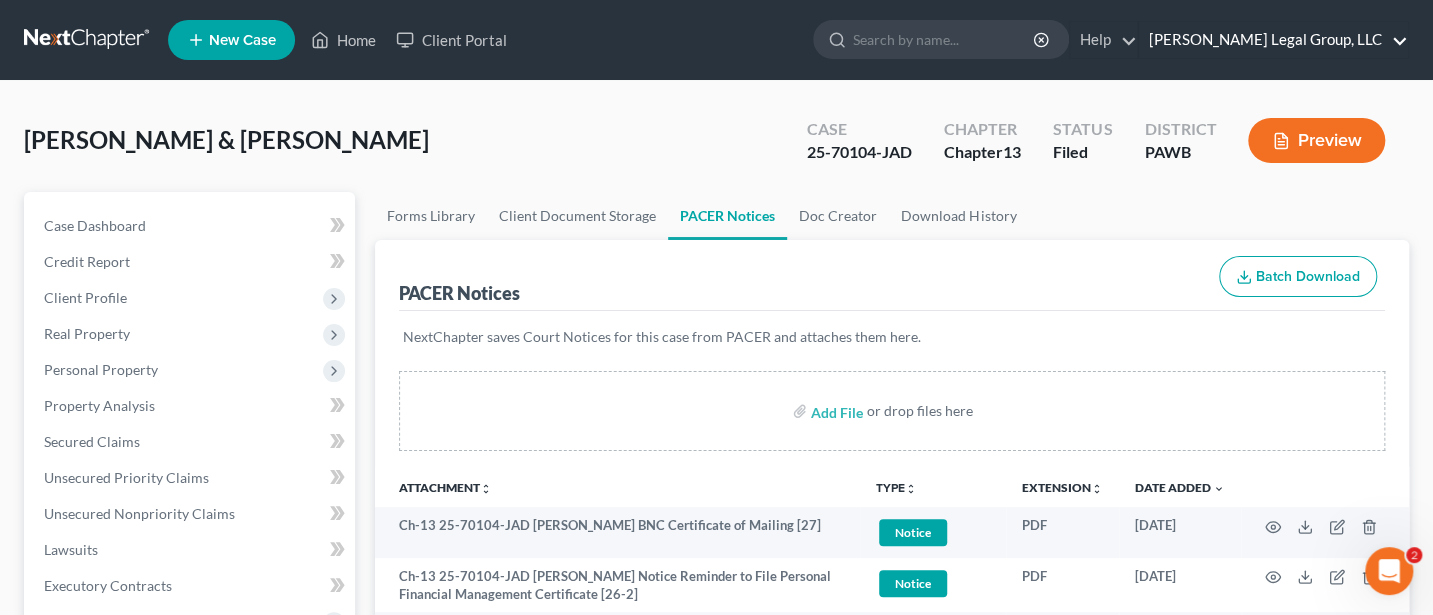 click on "[PERSON_NAME] Legal Group, LLC" at bounding box center [1273, 40] 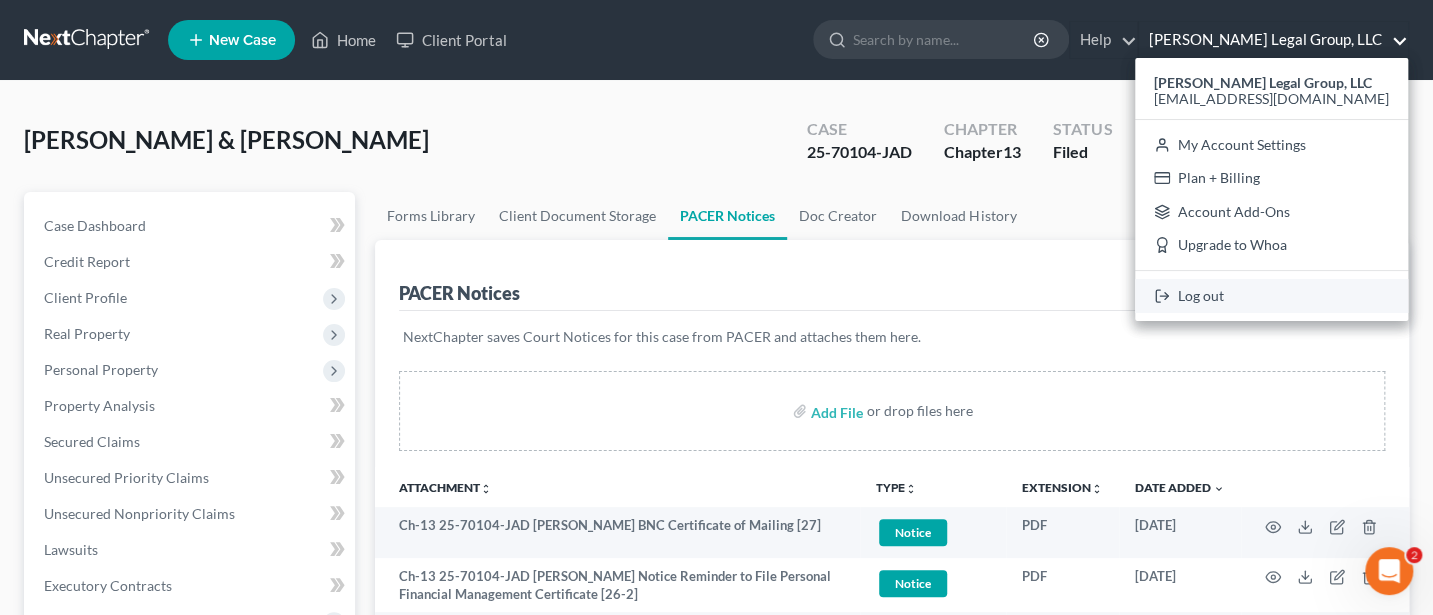 click on "Log out" at bounding box center [1271, 296] 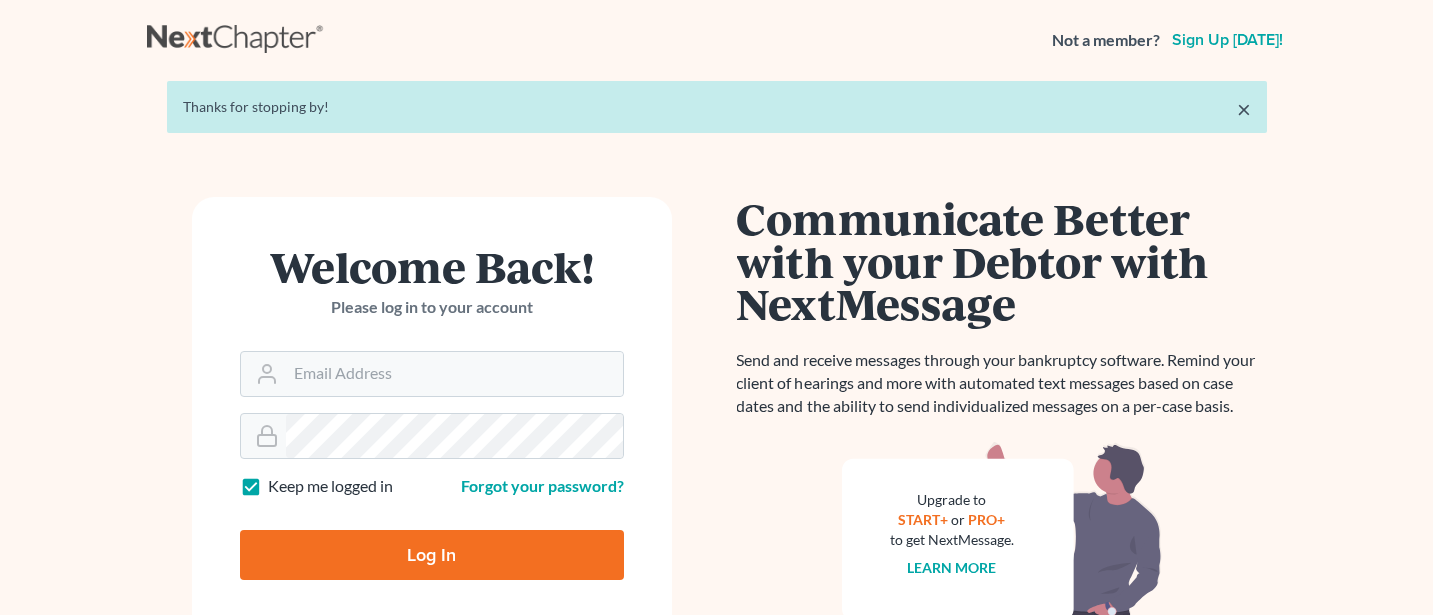 scroll, scrollTop: 0, scrollLeft: 0, axis: both 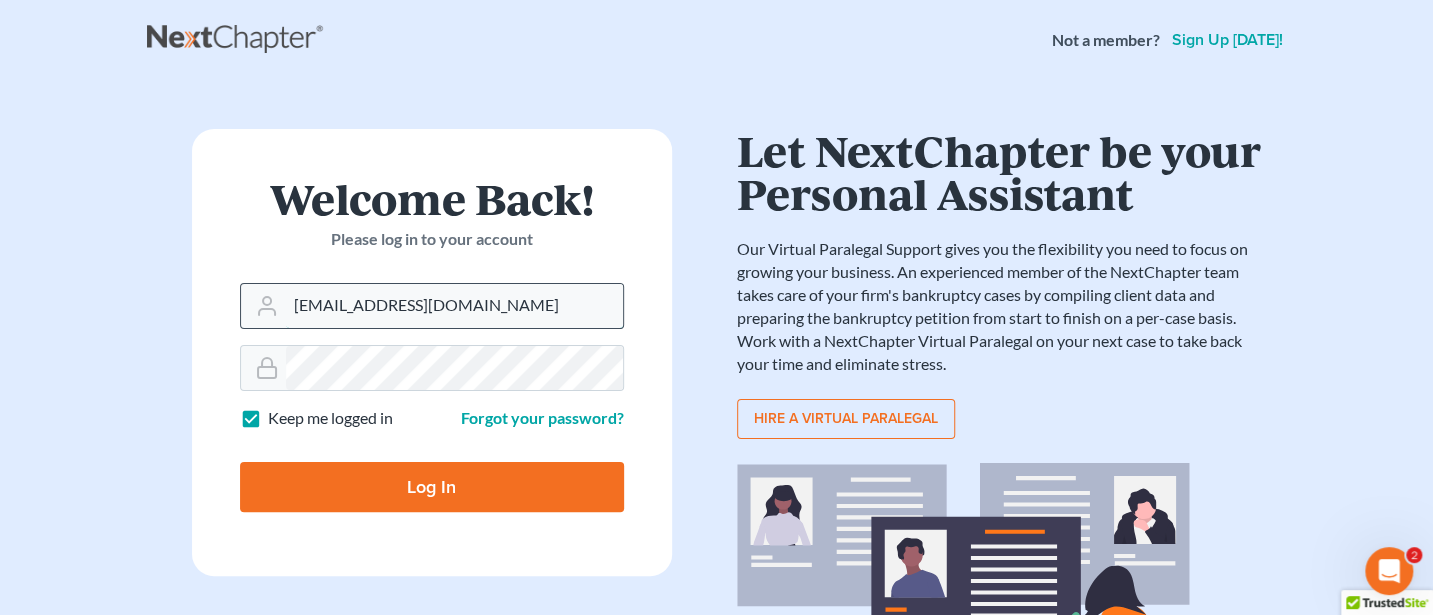 click on "Jwashington@keaveneylegalgroup.com" at bounding box center (454, 306) 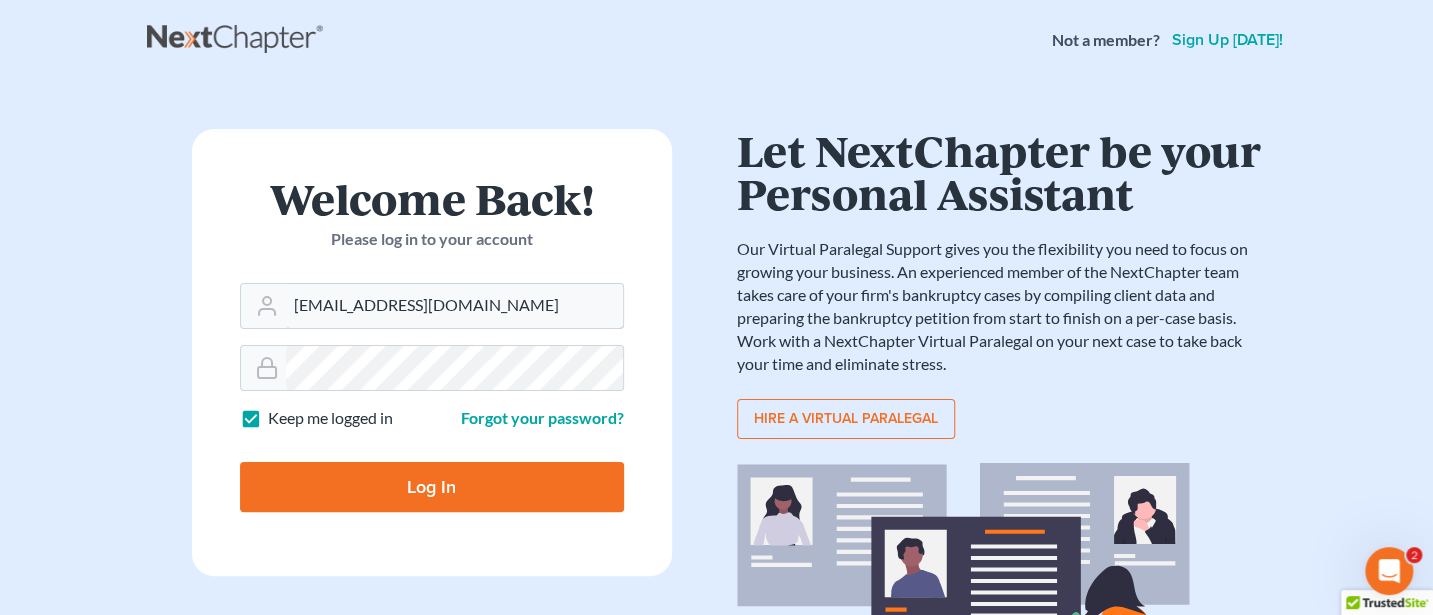 type on "Jann@cozmyklaw.com" 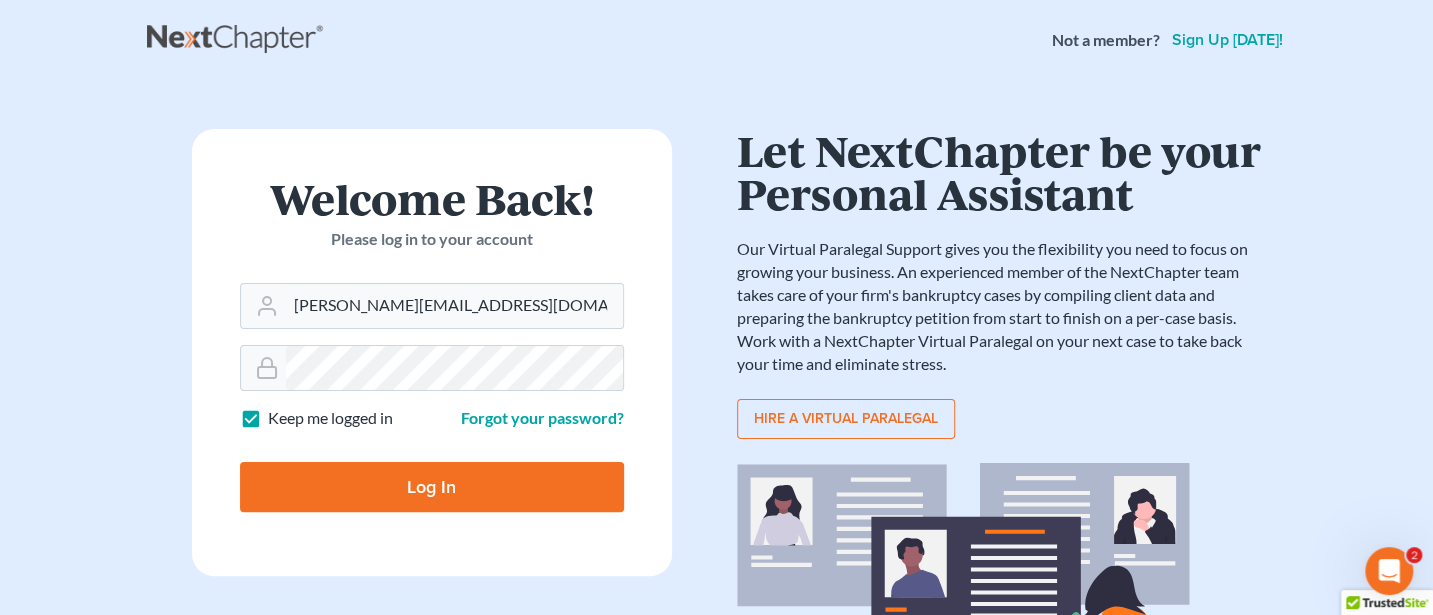 click on "Log In" at bounding box center (432, 487) 